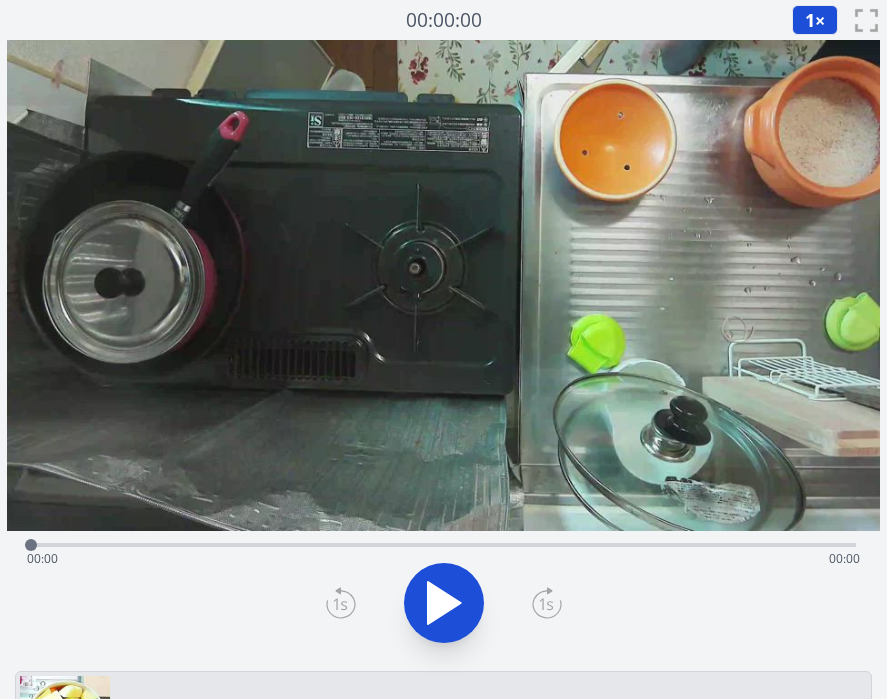 scroll, scrollTop: 0, scrollLeft: 0, axis: both 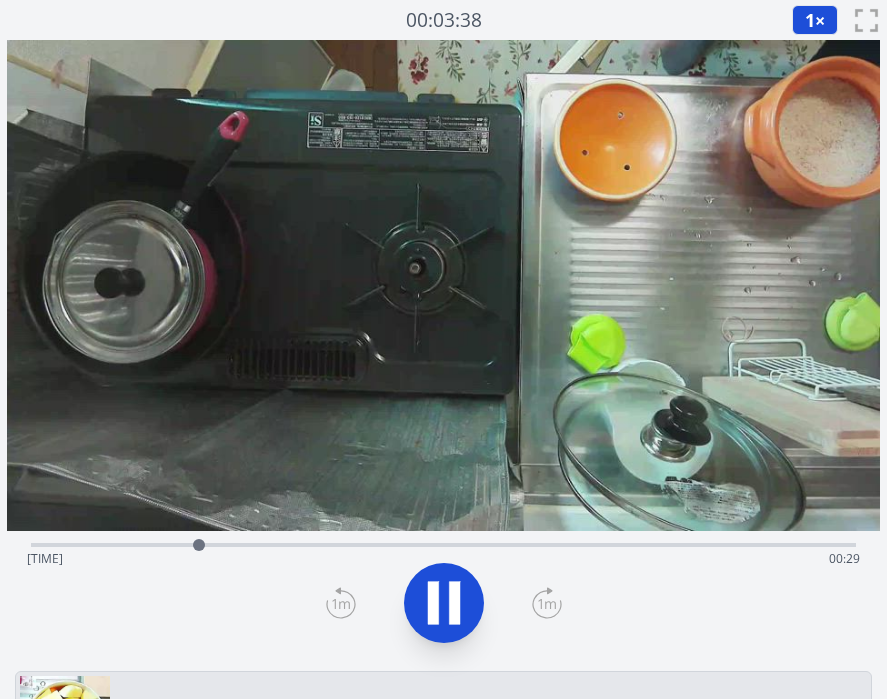 click 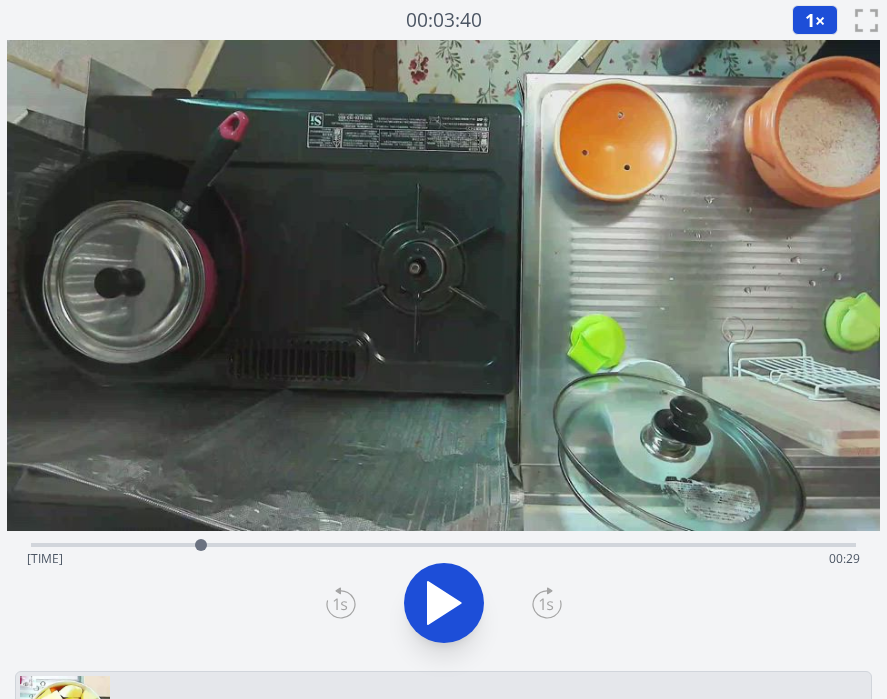 click on "Time elapsed:  [TIME]
Time remaining:  [TIME]" at bounding box center [444, 559] 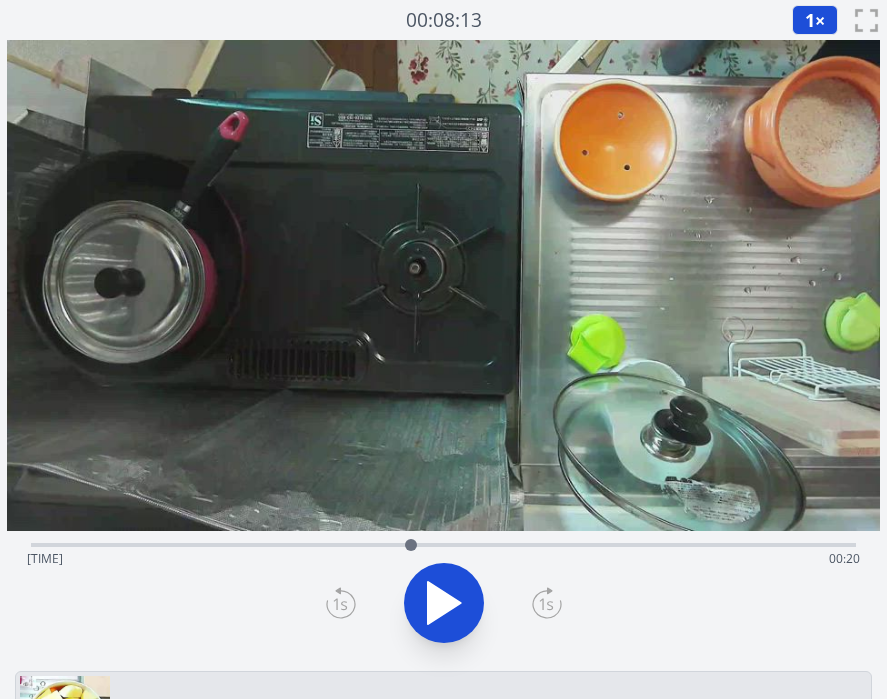 click on "Time elapsed:  00:16
Time remaining:  00:20" at bounding box center (444, 559) 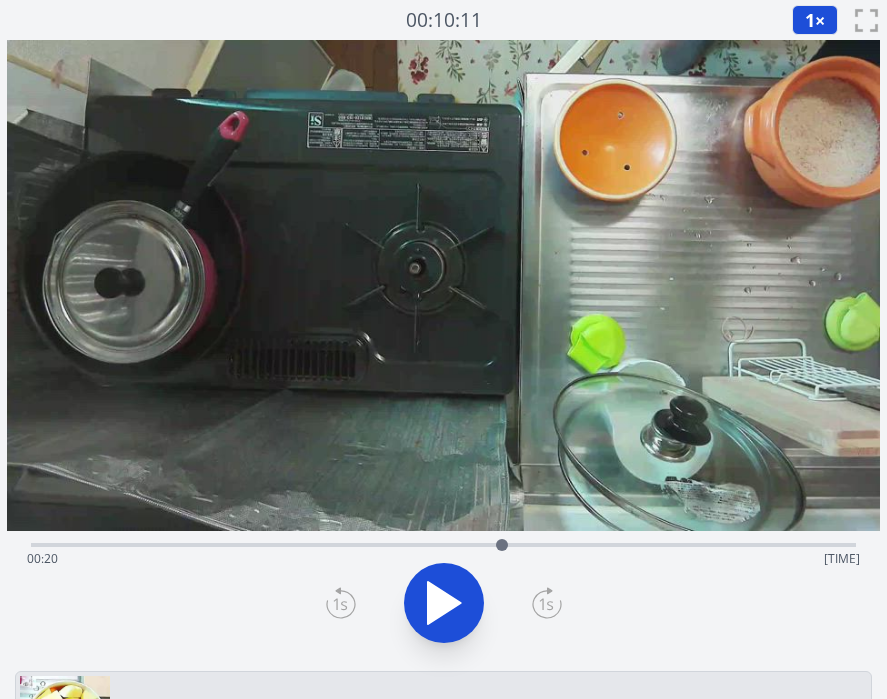 click on "Time elapsed:  [TIME]
Time remaining:  [TIME]" at bounding box center (444, 559) 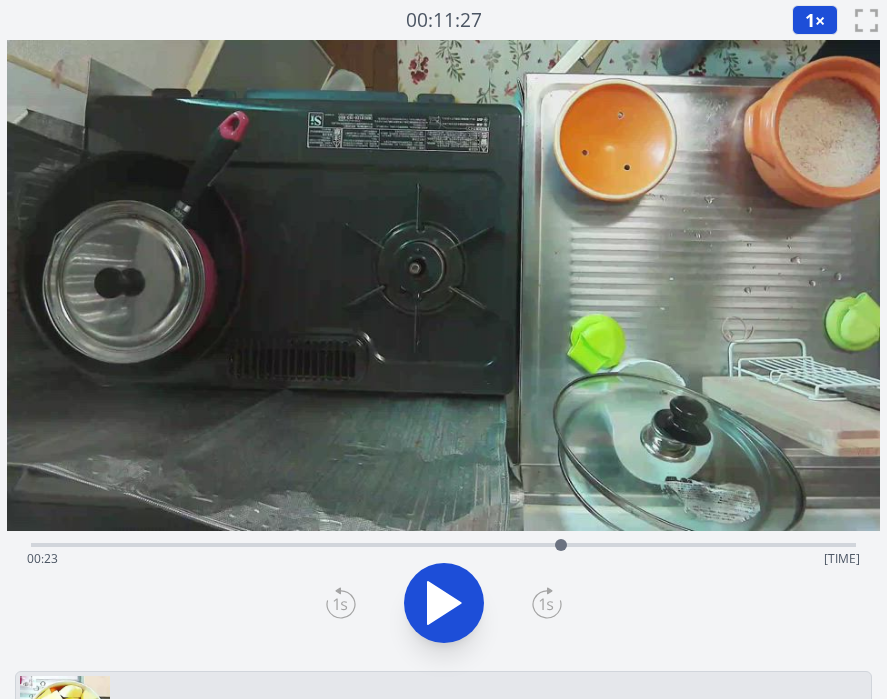 click on "Time elapsed:  [TIME]
Time remaining:  [TIME]" at bounding box center (444, 559) 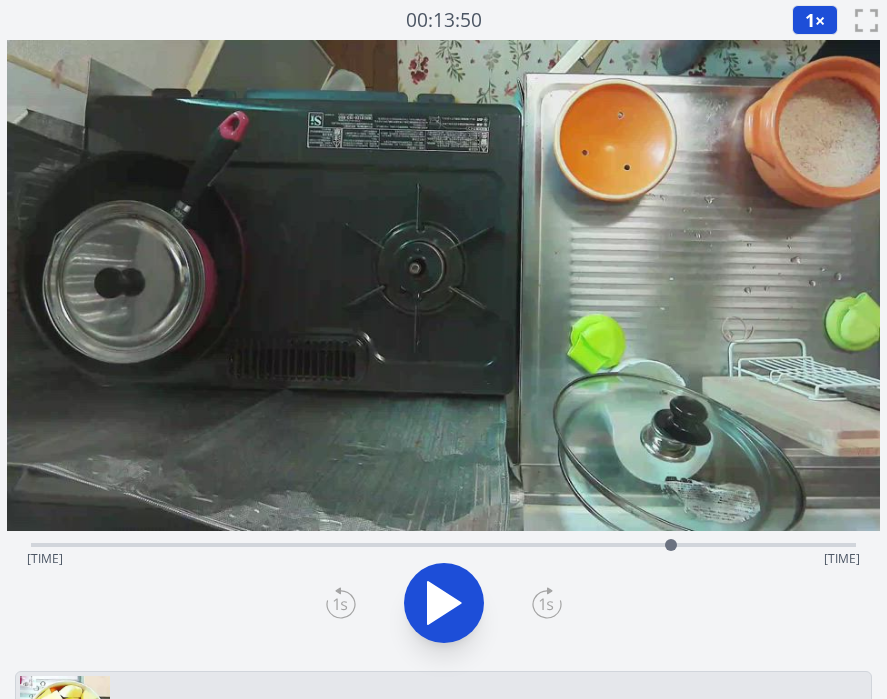 click on "Time elapsed:  [TIME]
Time remaining:  [TIME]" at bounding box center (444, 559) 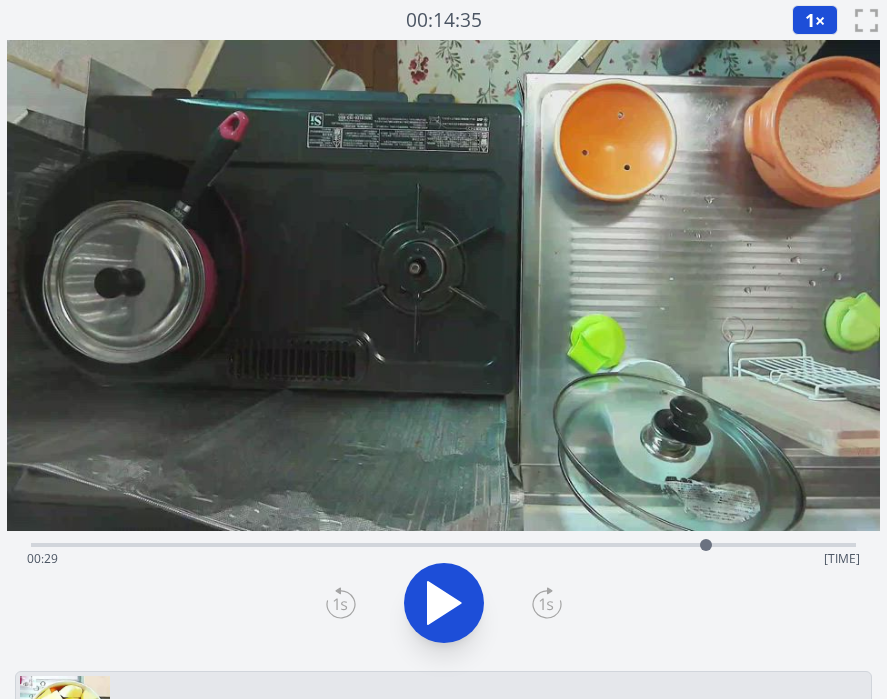 click on "Time elapsed:  [TIME]
Time remaining:  [TIME]" at bounding box center [444, 559] 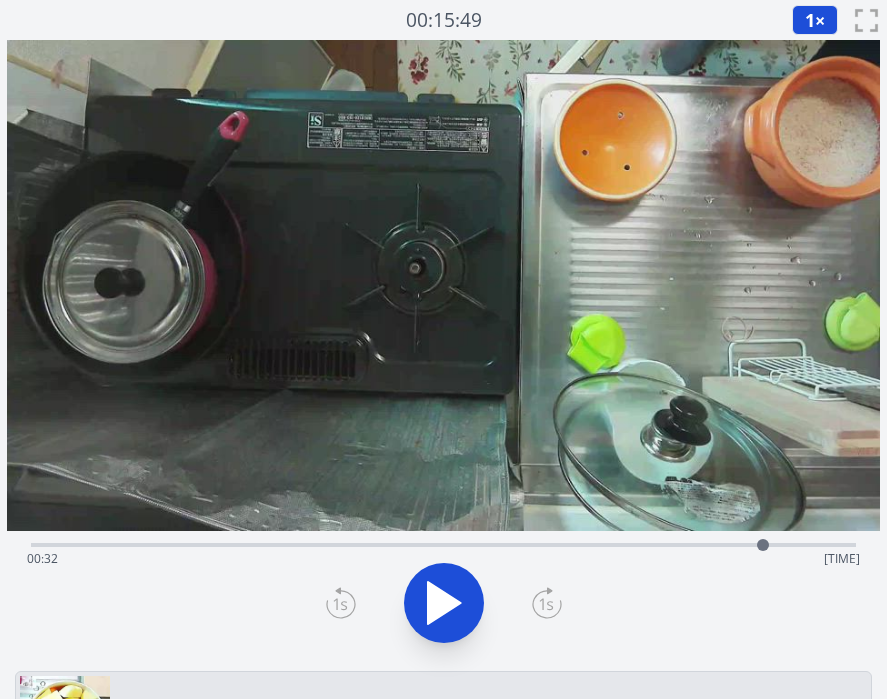 click on "Time elapsed:  [TIME]
Time remaining:  [TIME]" at bounding box center [444, 559] 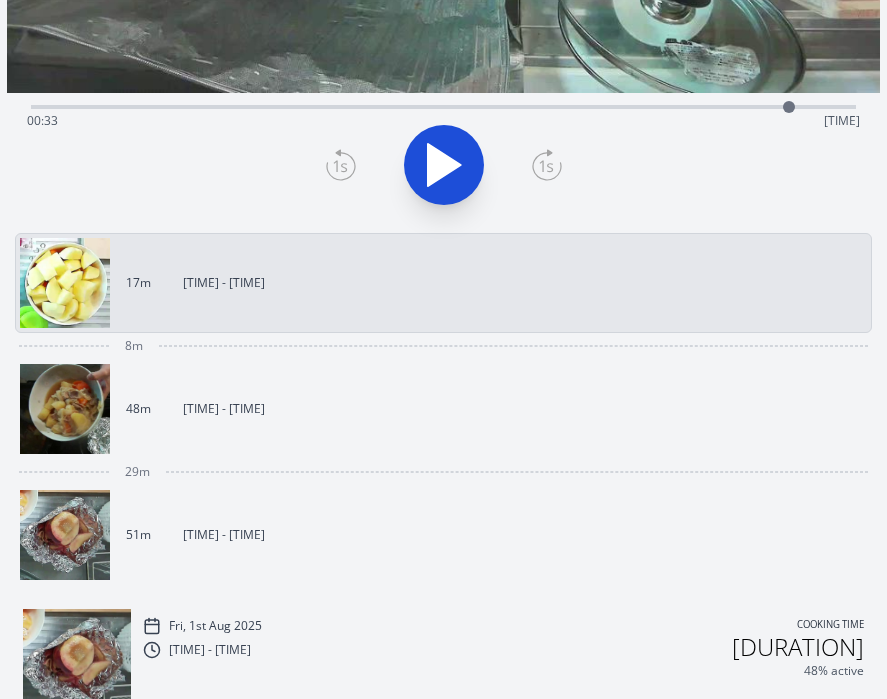 scroll, scrollTop: 422, scrollLeft: 0, axis: vertical 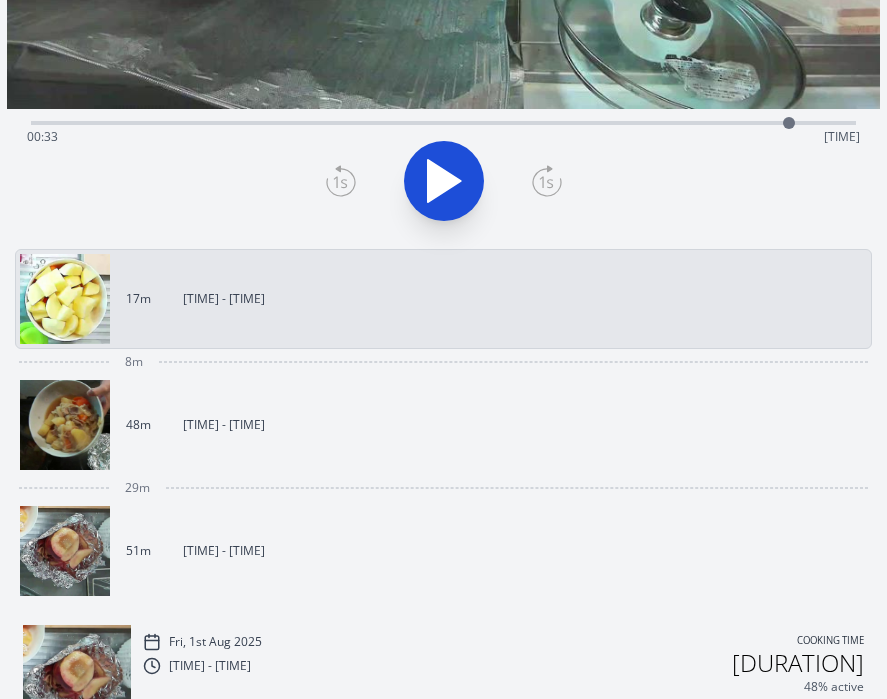 click at bounding box center [65, 425] 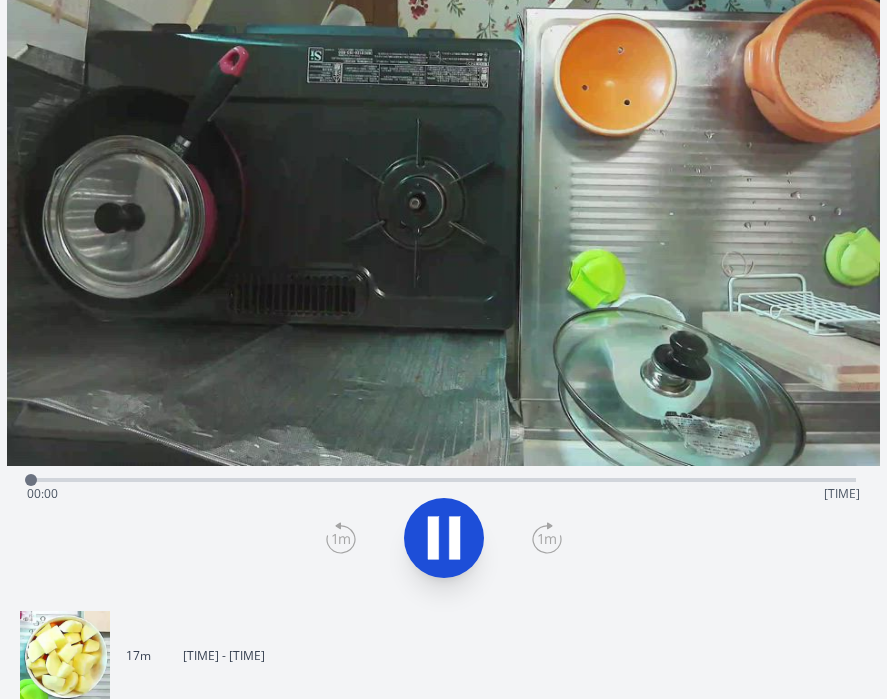 scroll, scrollTop: 0, scrollLeft: 0, axis: both 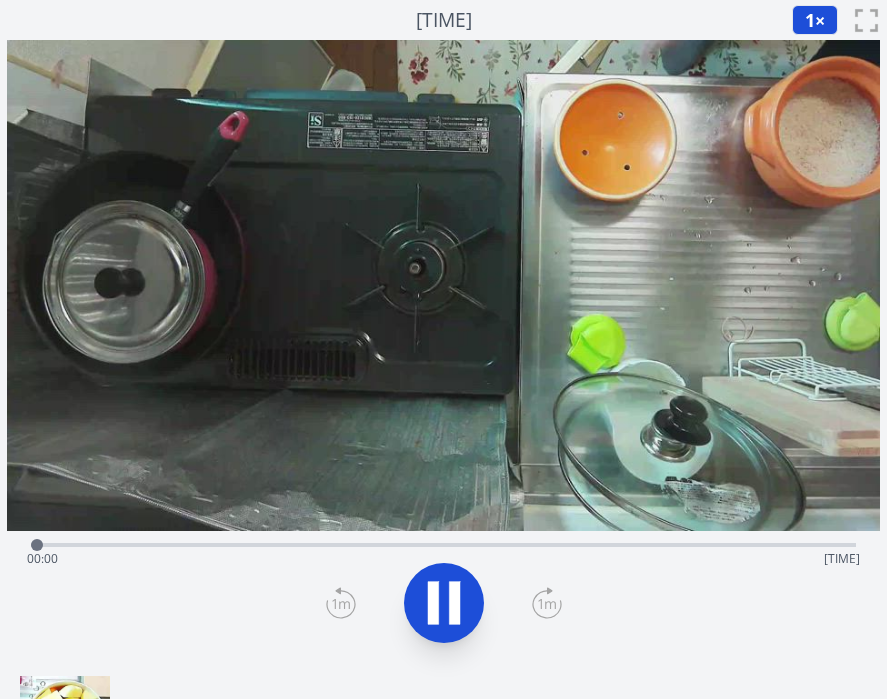 click on "Time elapsed:  [TIME]
Time remaining:  [TIME]" at bounding box center (444, 559) 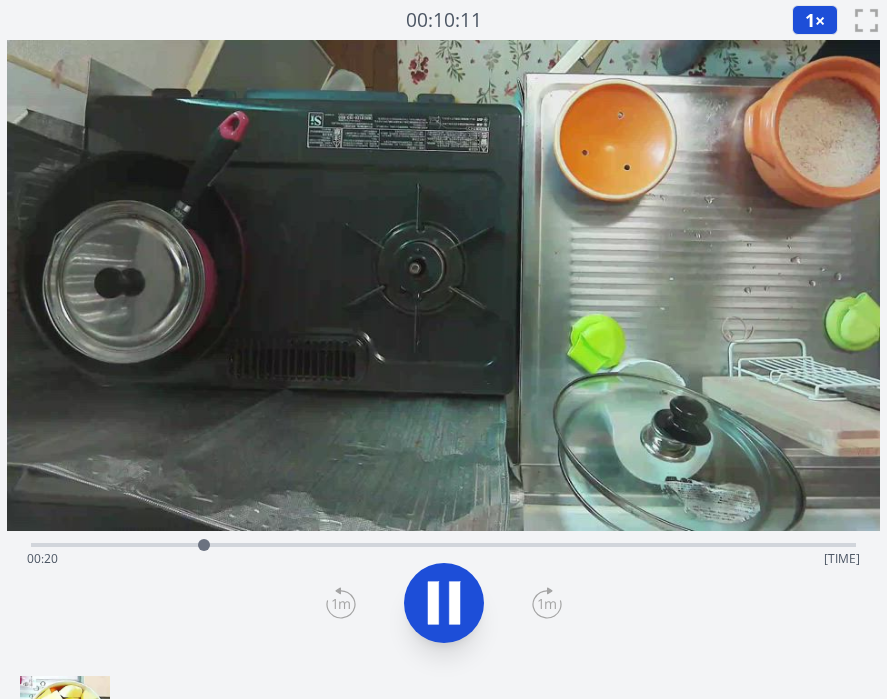 click on "Time elapsed:  [TIME]
Time remaining:  [TIME]" at bounding box center (444, 559) 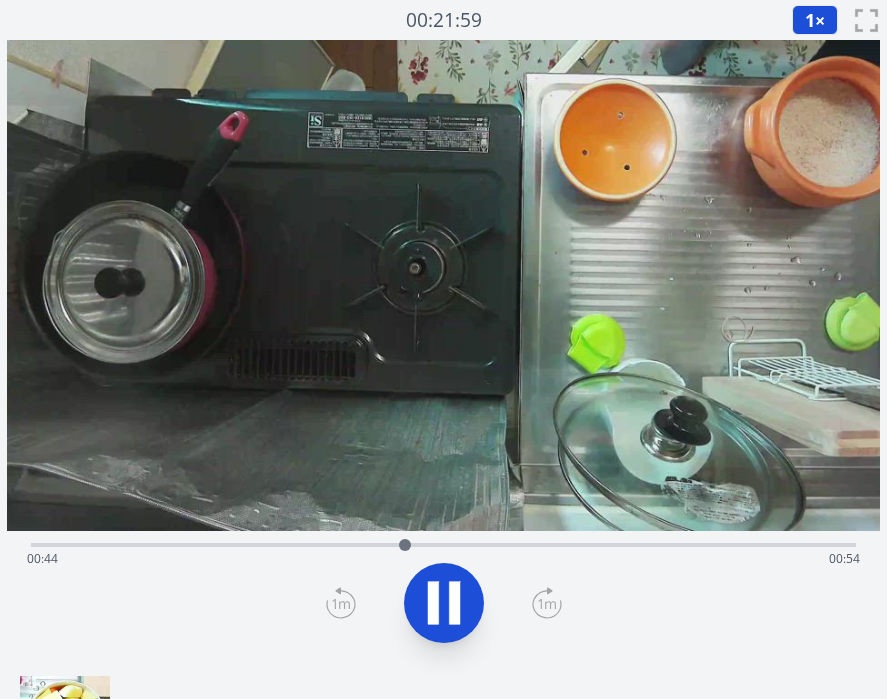 click on "Time elapsed:  [TIME]
Time remaining:  [TIME]" at bounding box center (444, 543) 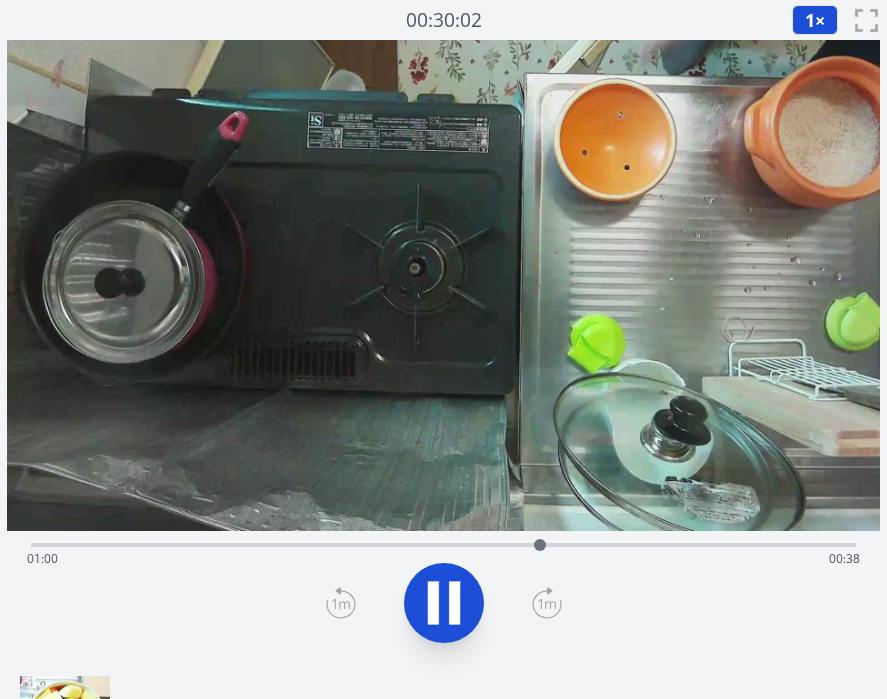 click on "Time elapsed:  [TIME]
Time remaining:  [TIME]" at bounding box center (444, 559) 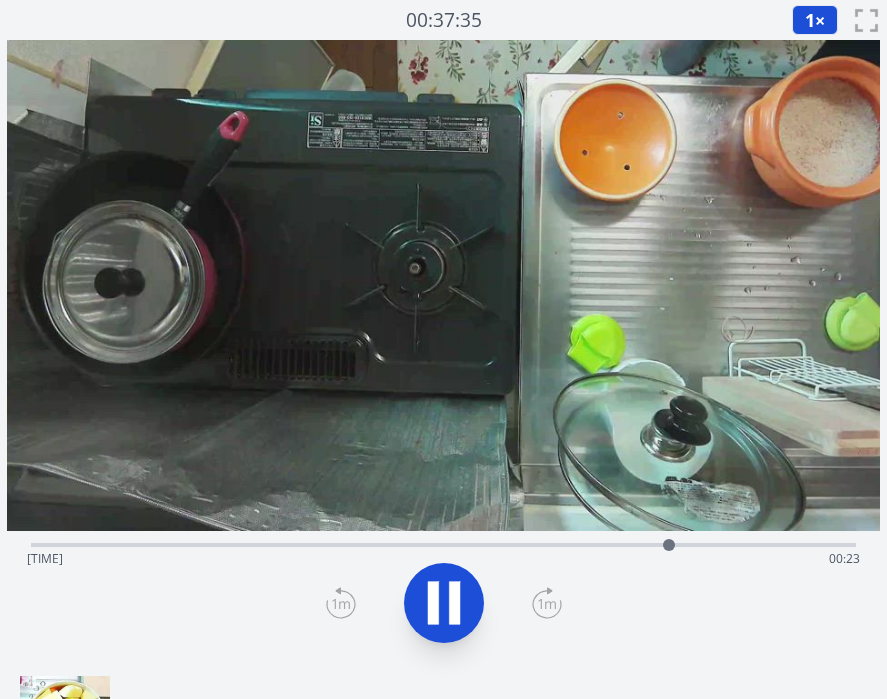 click 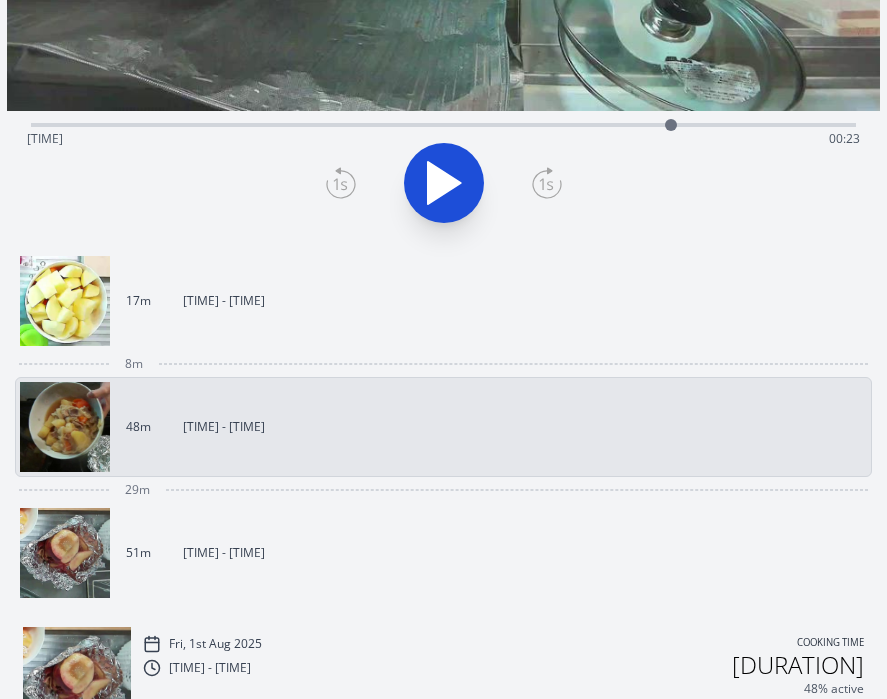 scroll, scrollTop: 429, scrollLeft: 0, axis: vertical 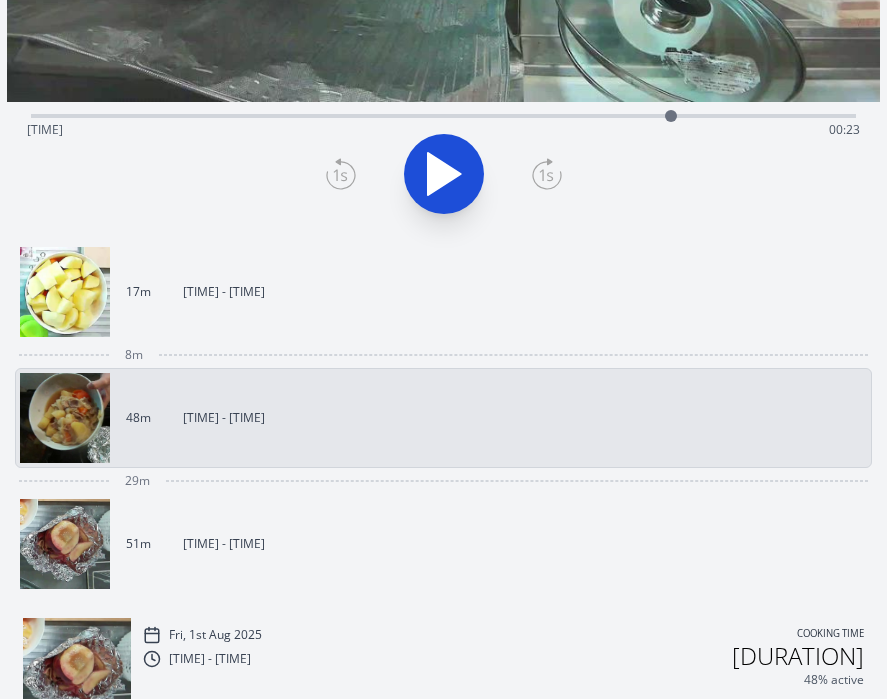 click at bounding box center (65, 544) 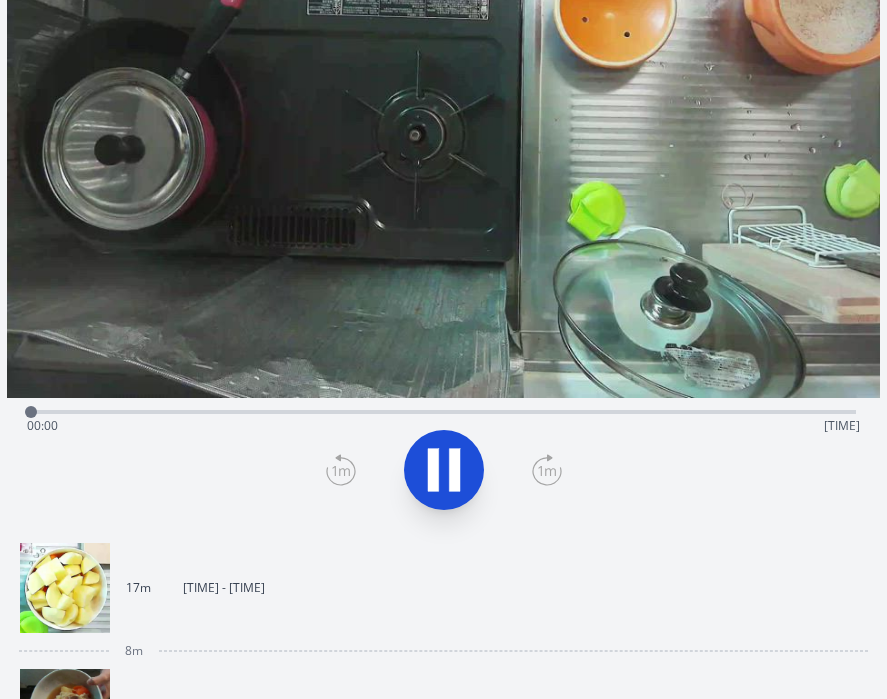 scroll, scrollTop: 0, scrollLeft: 0, axis: both 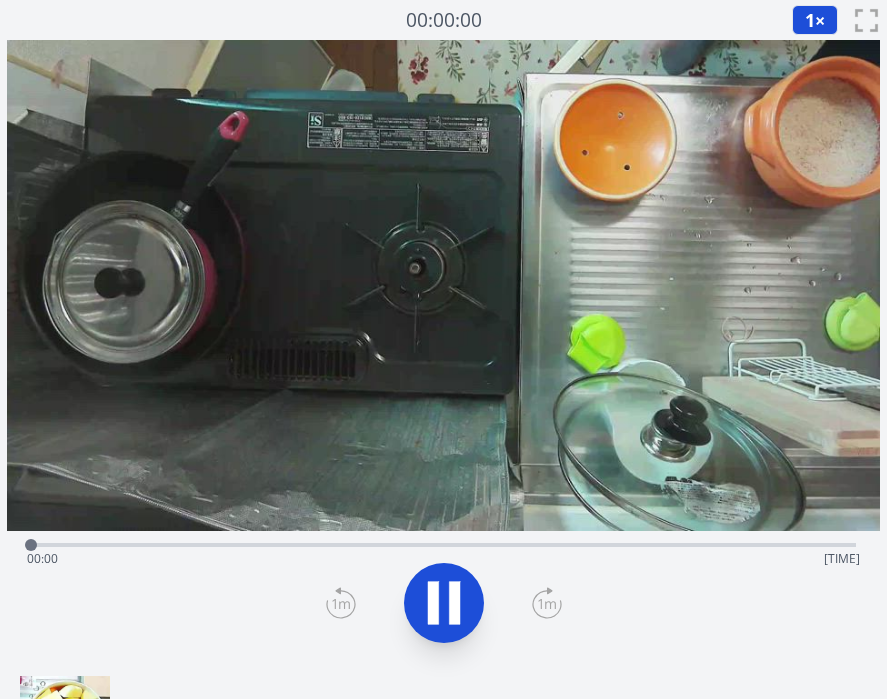 click on "Time elapsed:  [TIME]
Time remaining:  [TIME]" at bounding box center [444, 559] 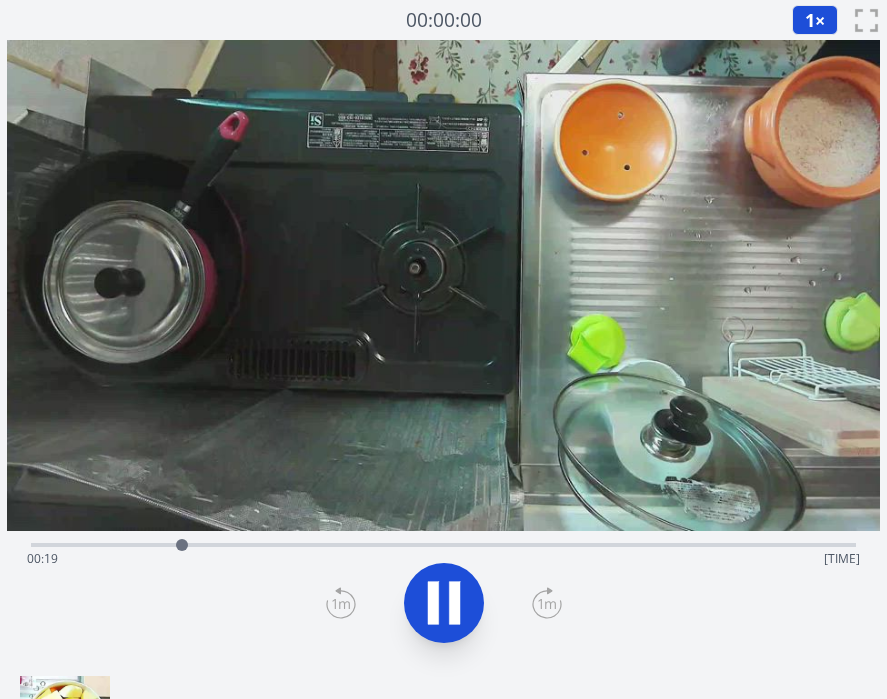 click on "Time elapsed:  [TIME]
Time remaining:  [TIME]" at bounding box center [444, 559] 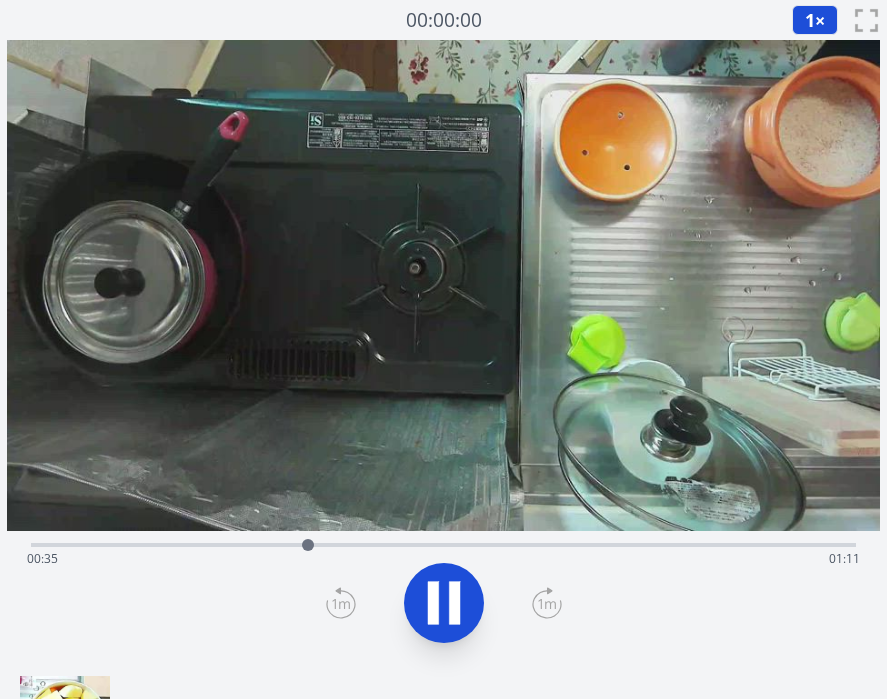 click on "Time elapsed:  [TIME]
Time remaining:  [TIME]" at bounding box center (444, 559) 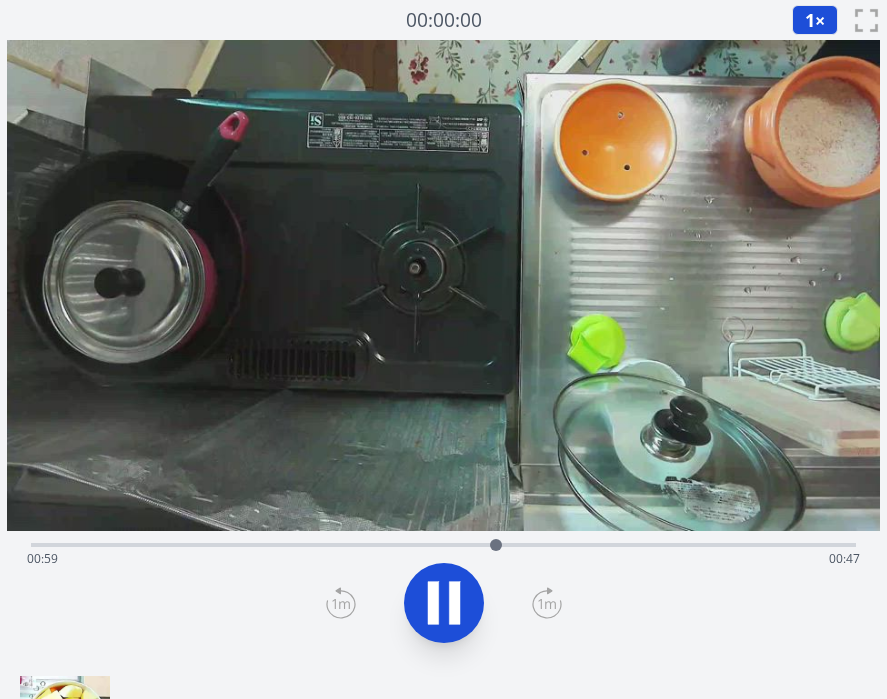 click on "Time elapsed:  [TIME]
Time remaining:  [TIME]" at bounding box center [444, 559] 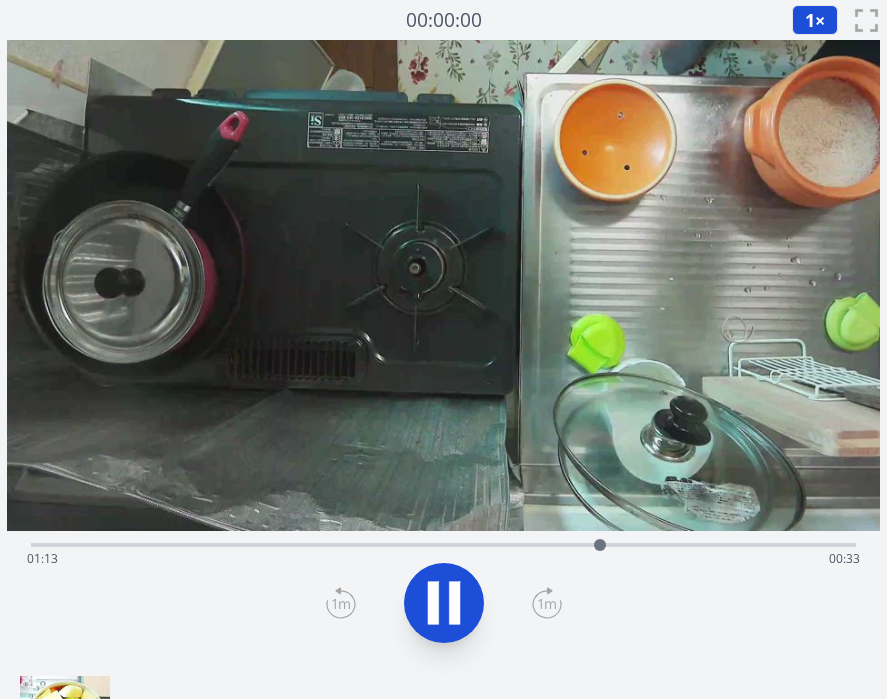 click 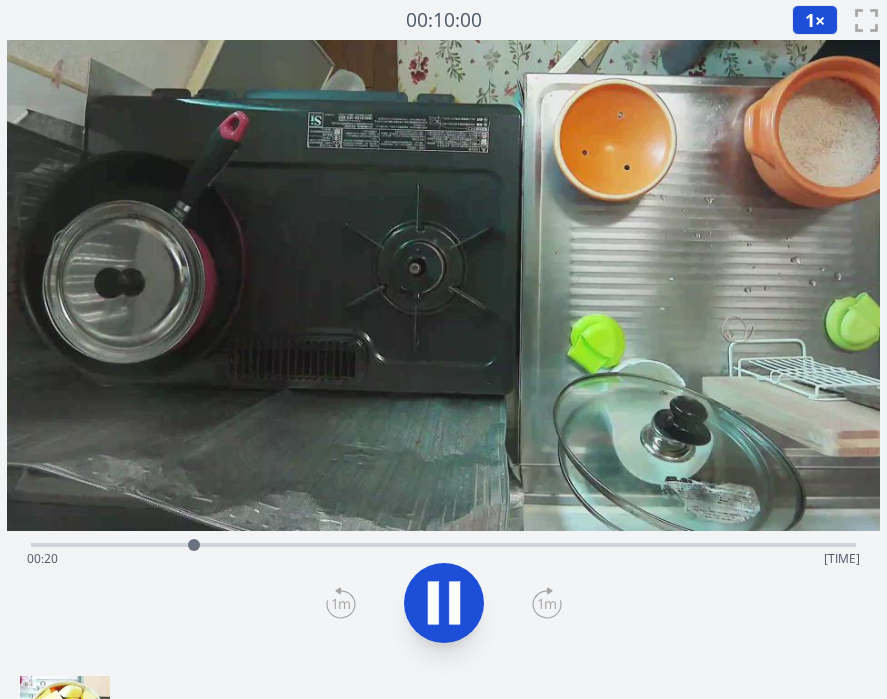 click 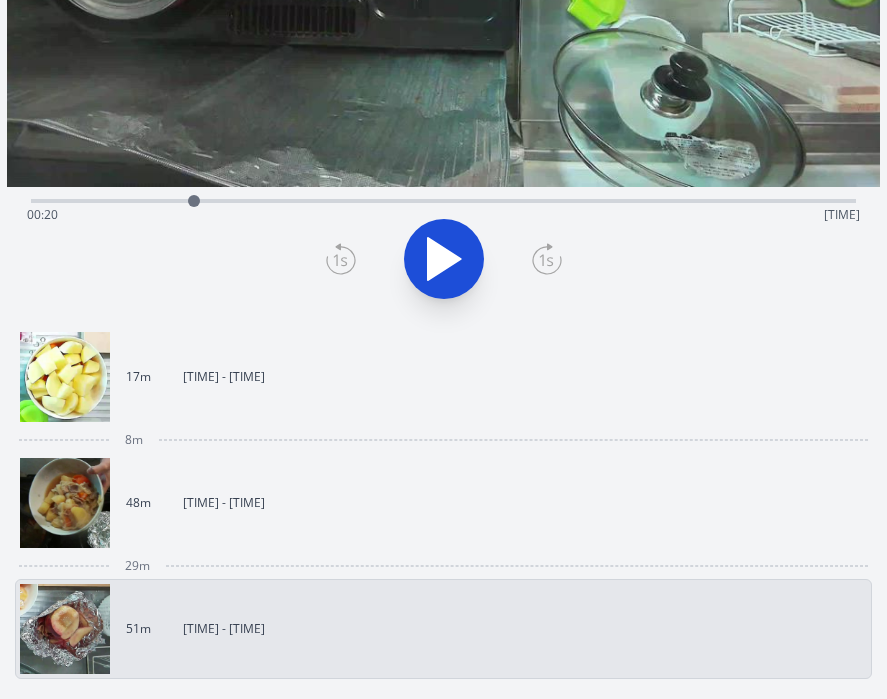 scroll, scrollTop: 278, scrollLeft: 0, axis: vertical 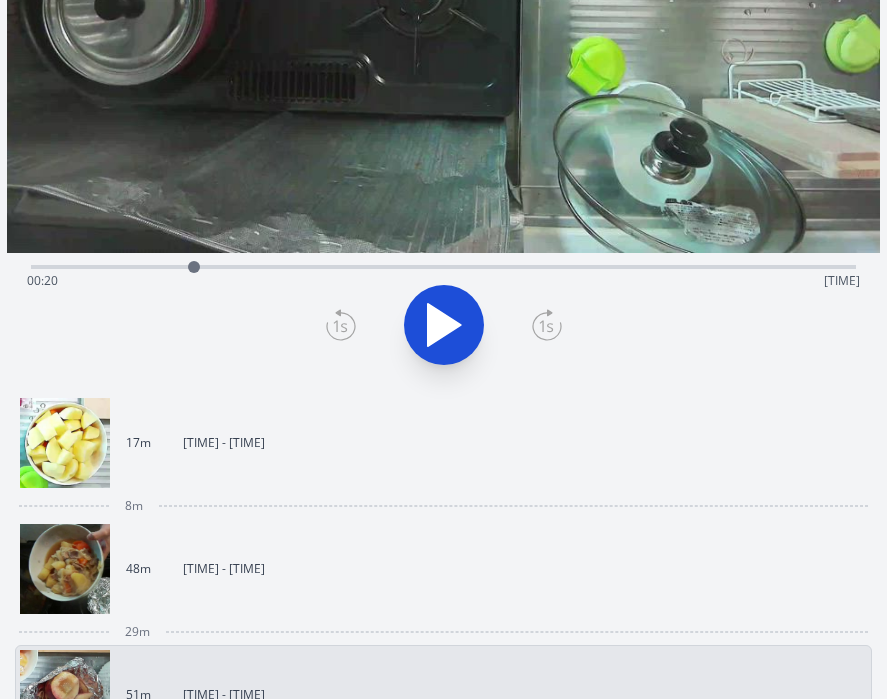 click at bounding box center [65, 569] 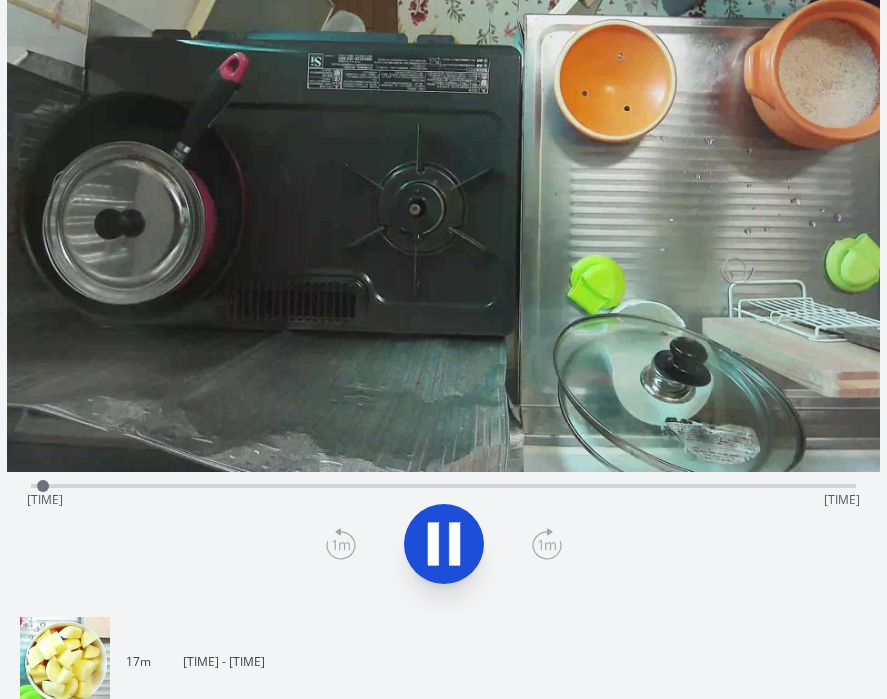 scroll, scrollTop: 160, scrollLeft: 0, axis: vertical 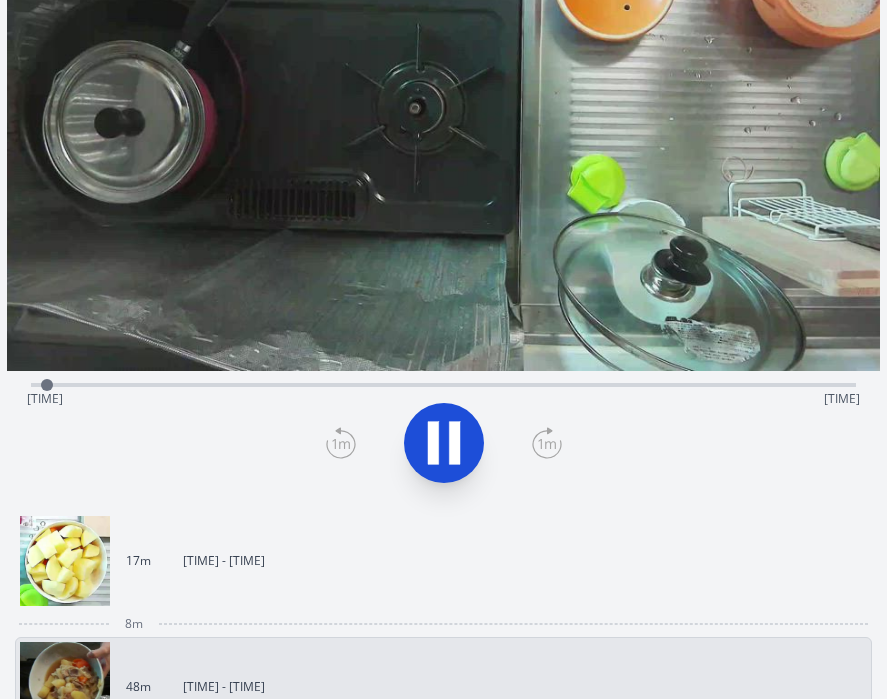 click at bounding box center [65, 561] 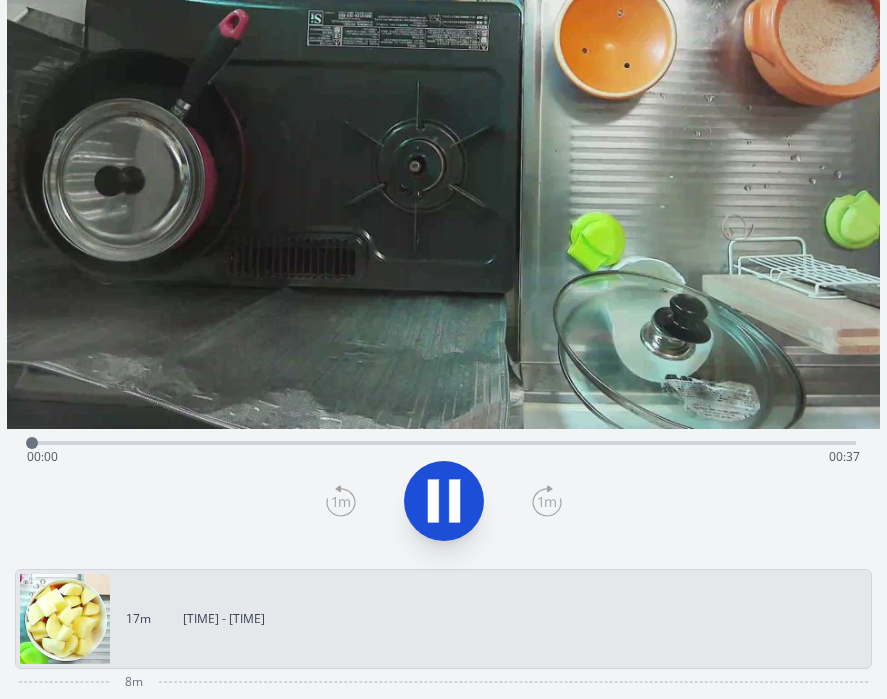 scroll, scrollTop: 0, scrollLeft: 0, axis: both 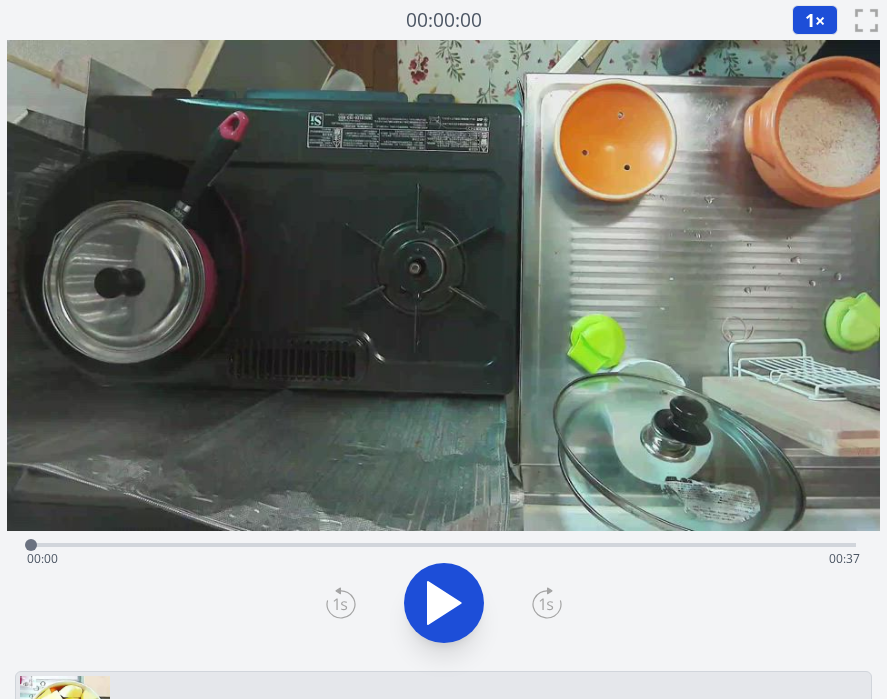drag, startPoint x: 78, startPoint y: 543, endPoint x: -29, endPoint y: 543, distance: 107 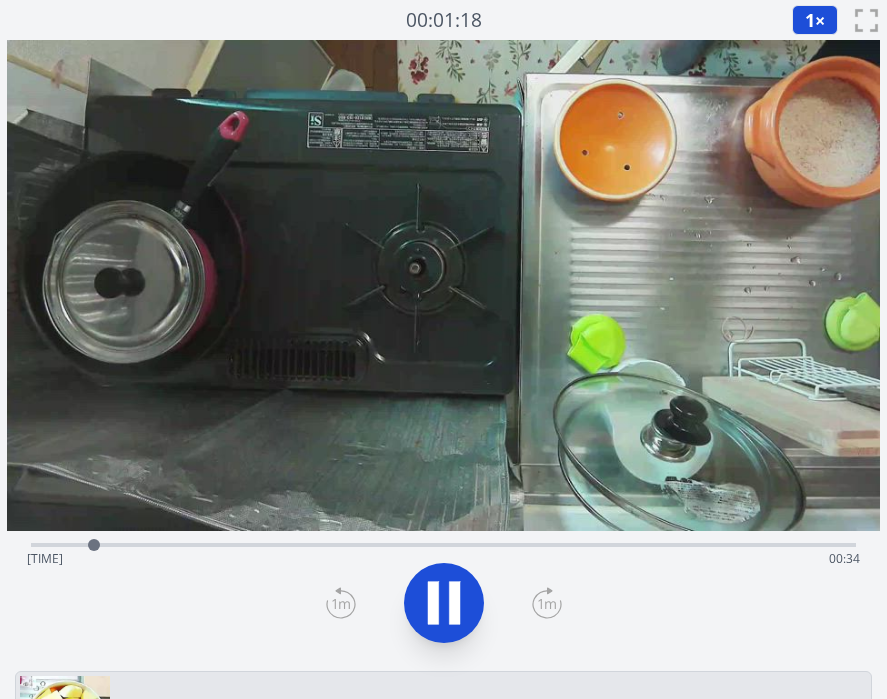 click on "Time elapsed:  [TIME]
Time remaining:  [TIME]" at bounding box center [444, 559] 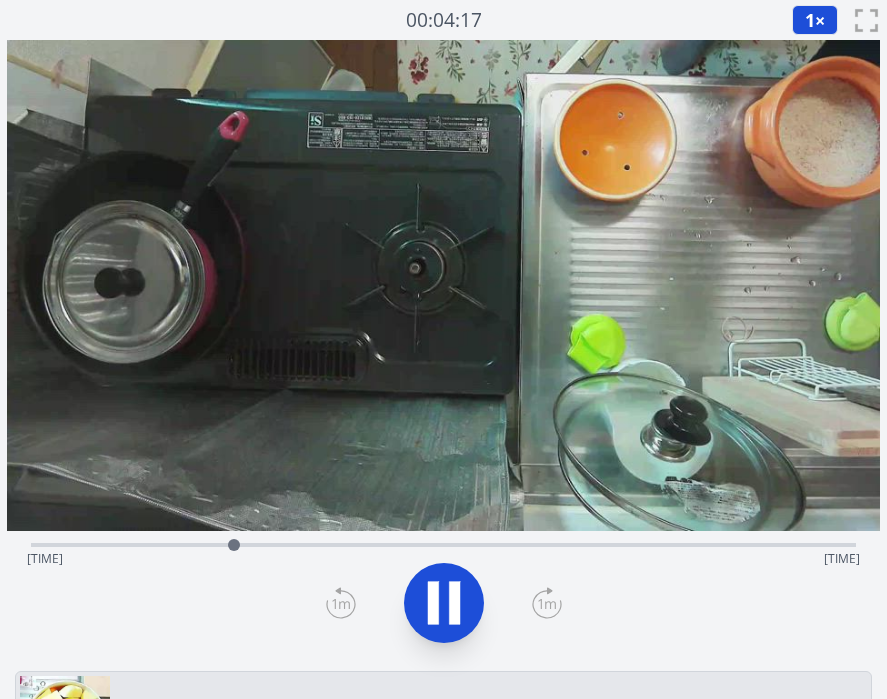 click on "Time elapsed:  [TIME]
Time remaining:  [TIME]" at bounding box center [444, 559] 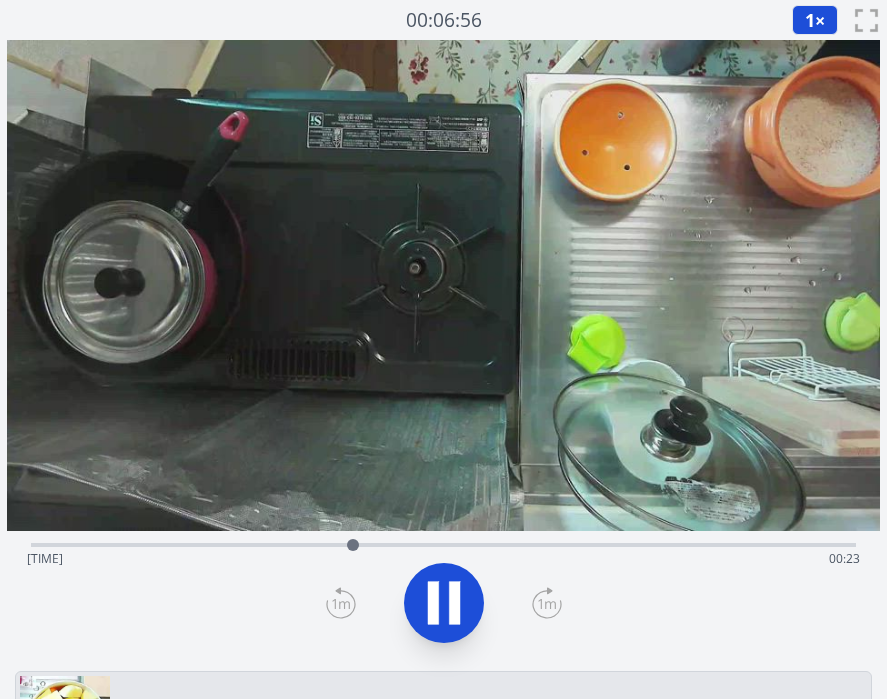 click on "Time elapsed:  [TIME]
Time remaining:  [TIME]" at bounding box center [444, 559] 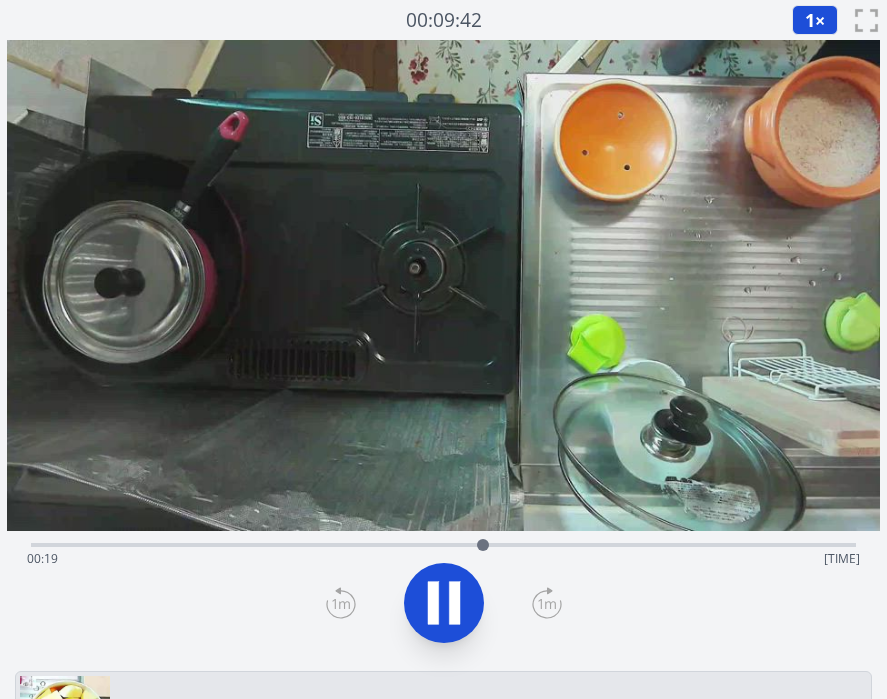 click on "Time elapsed:  [TIME]
Time remaining:  [TIME]" at bounding box center [444, 559] 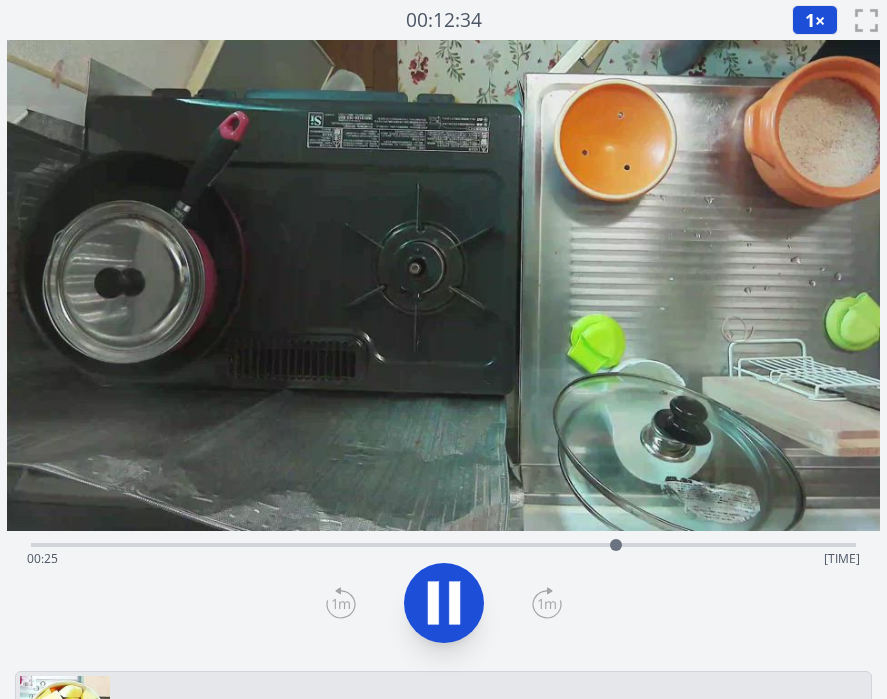 click on "Time elapsed:  [TIME]
Time remaining:  [TIME]" at bounding box center (444, 559) 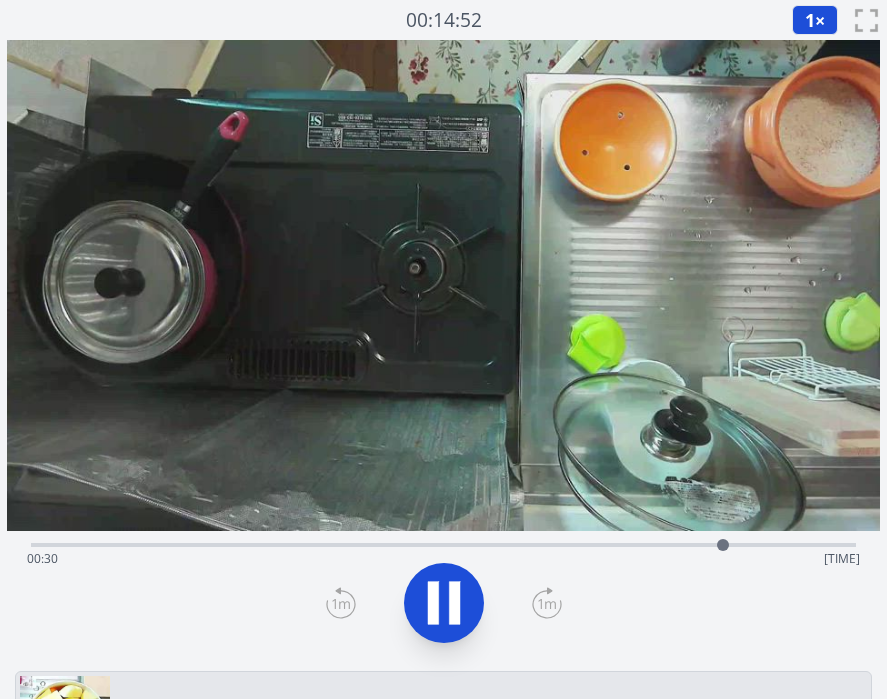 click on "Time elapsed:  [TIME]
Time remaining:  [TIME]" at bounding box center (444, 559) 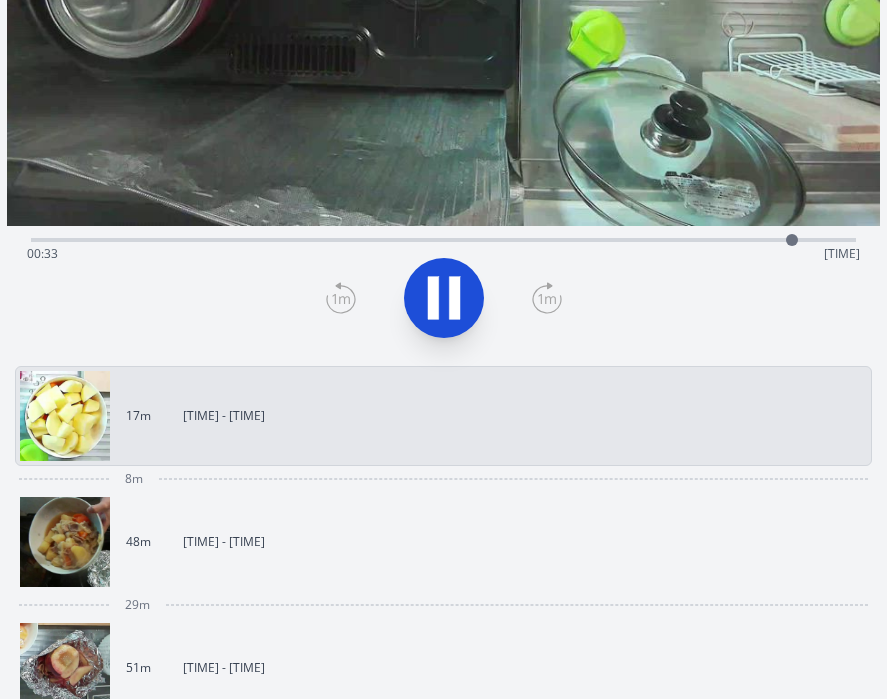 scroll, scrollTop: 314, scrollLeft: 0, axis: vertical 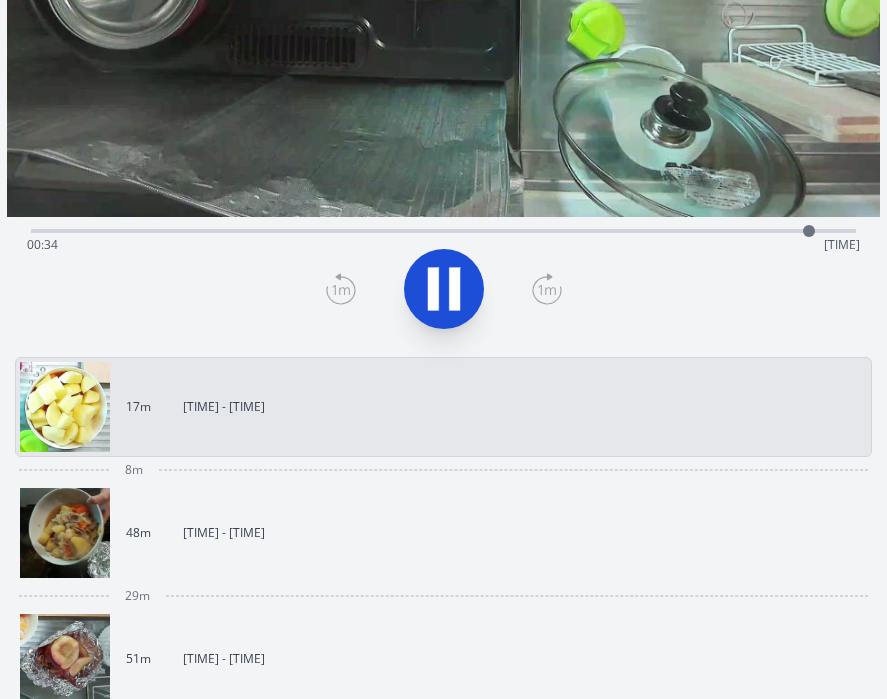 click at bounding box center [65, 533] 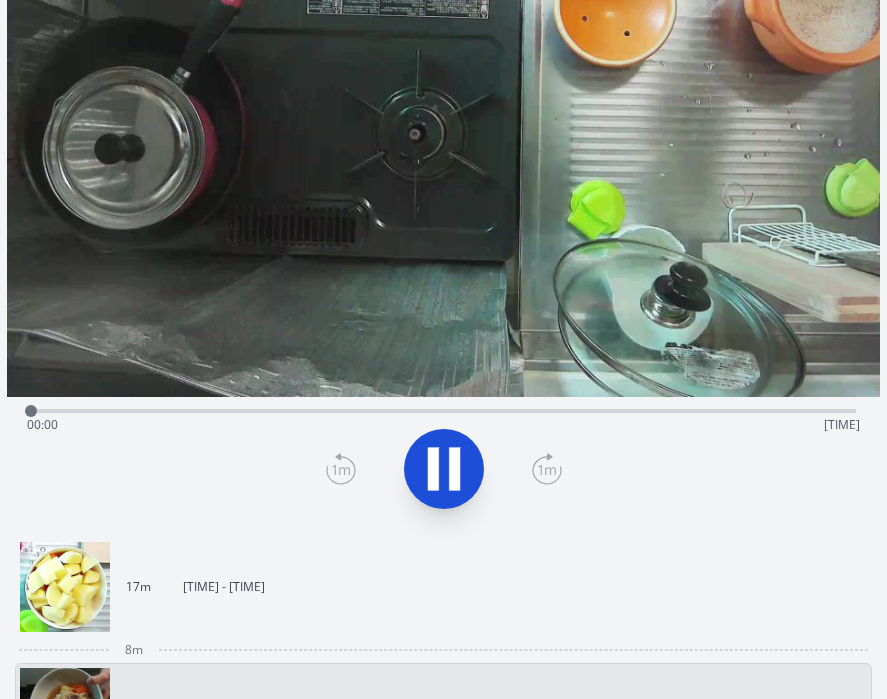 scroll, scrollTop: 0, scrollLeft: 0, axis: both 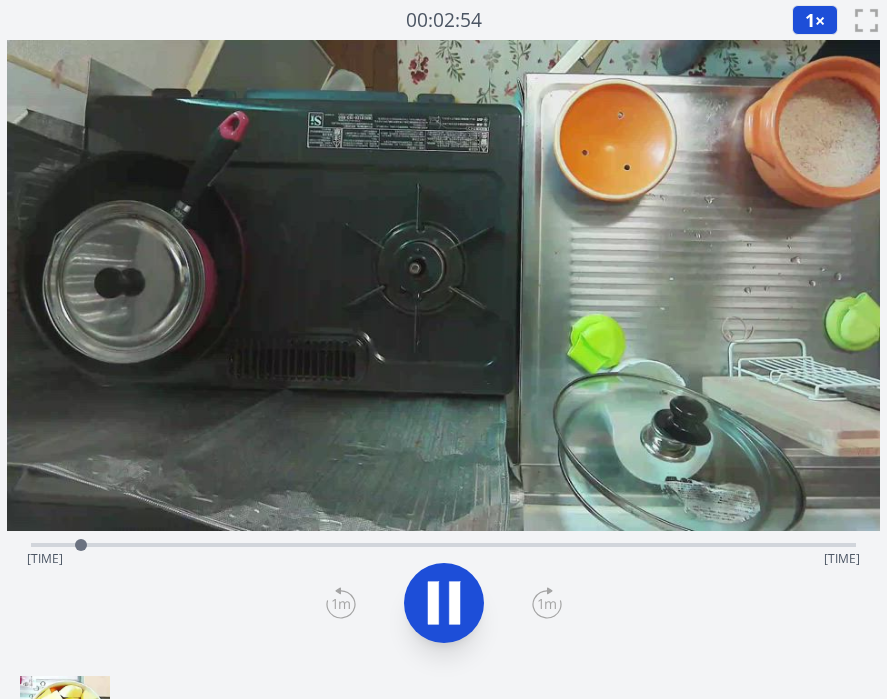 click on "Time elapsed:  [TIME]
Time remaining:  [TIME]" at bounding box center [444, 559] 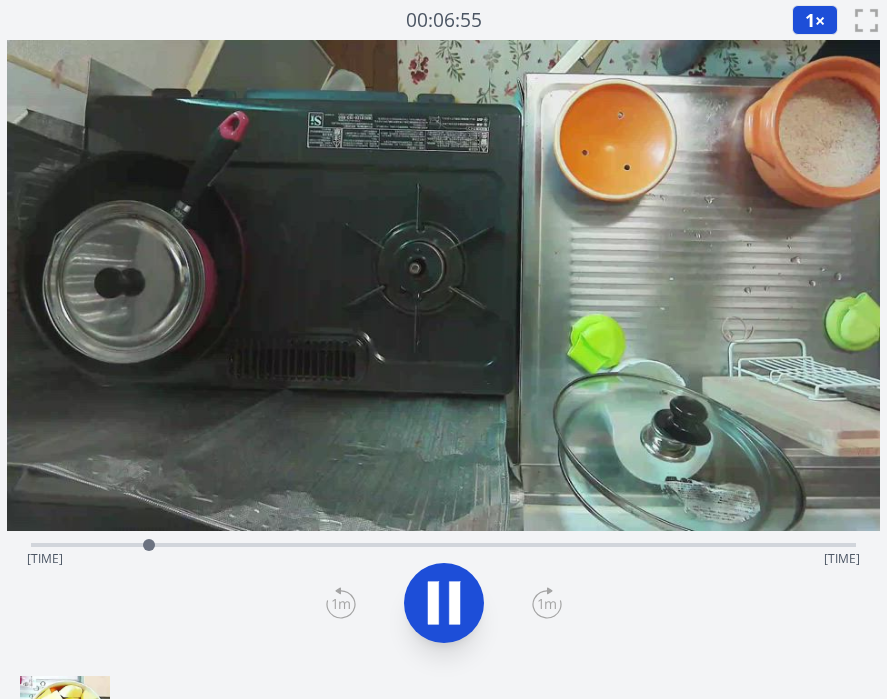 click on "Time elapsed:  [TIME]
Time remaining:  [TIME]" at bounding box center [444, 559] 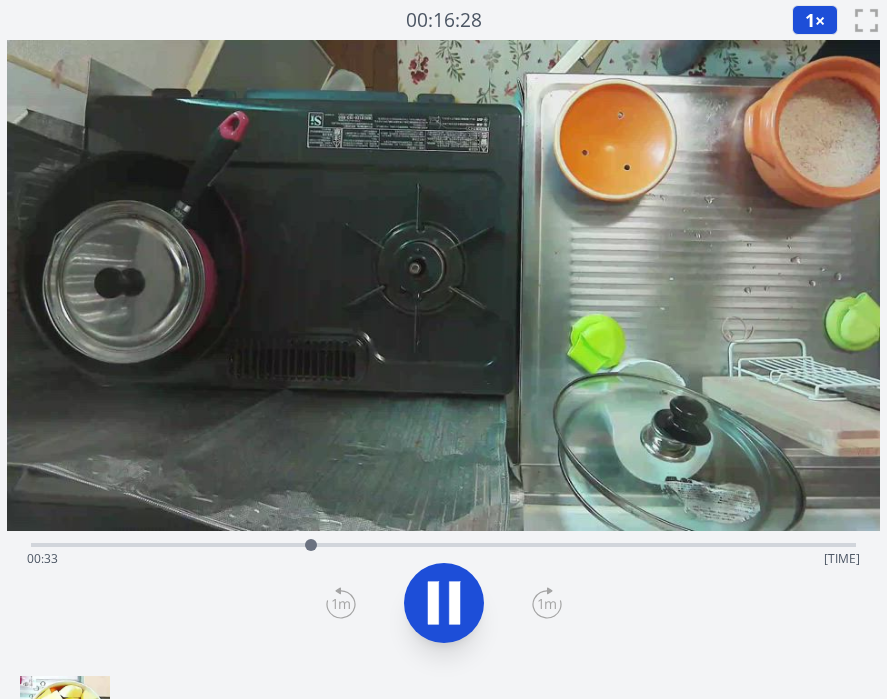 click on "Time elapsed:  [TIME]
Time remaining:  [TIME]" at bounding box center (444, 559) 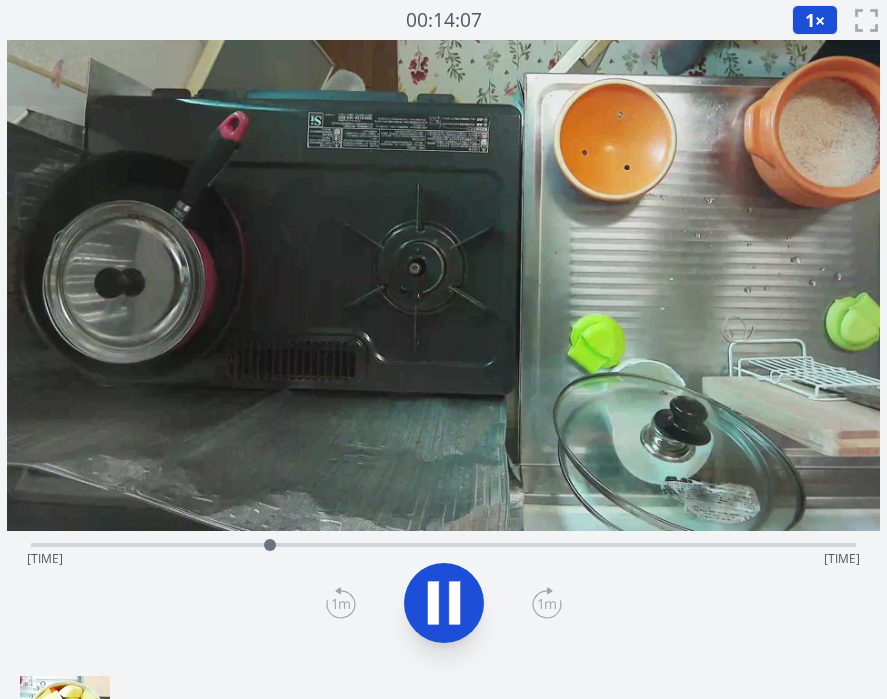 click on "Time elapsed:  [TIME]
Time remaining:  [TIME]" at bounding box center [444, 559] 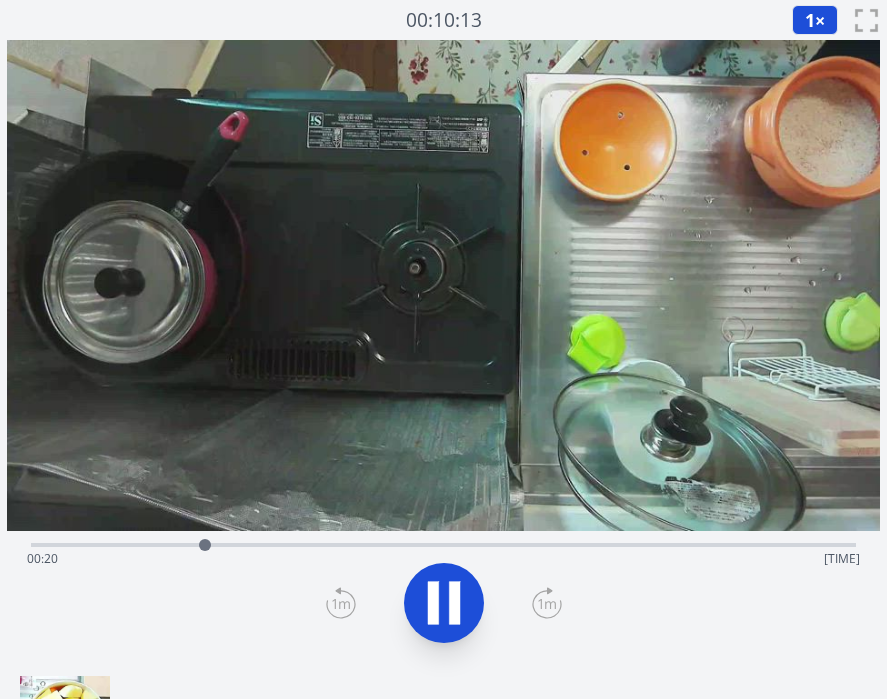 click on "Time elapsed:  [TIME]
Time remaining:  [TIME]" at bounding box center [444, 559] 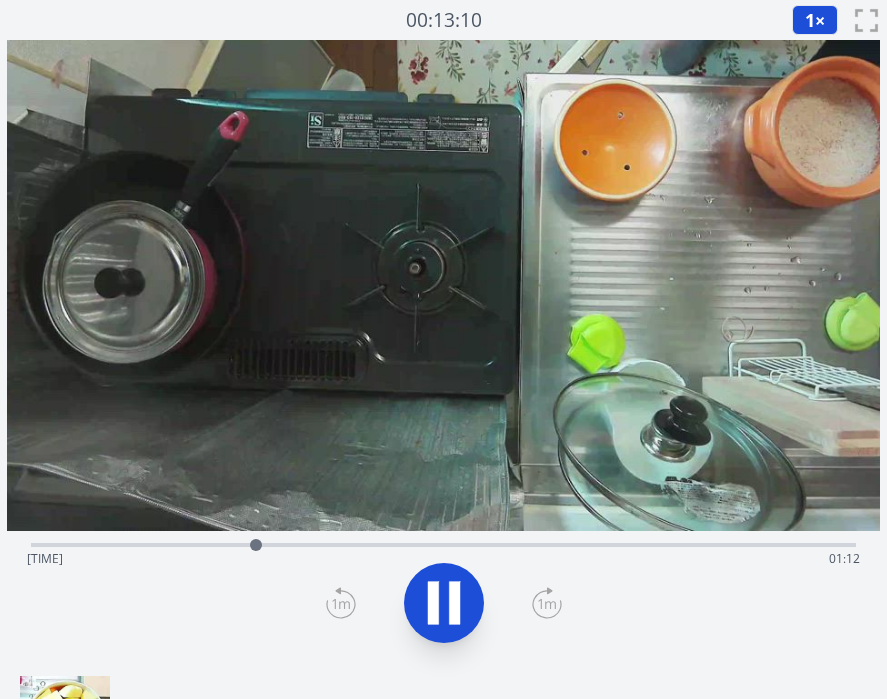 click on "Time elapsed:  [TIME]
Time remaining:  [TIME]" at bounding box center (444, 559) 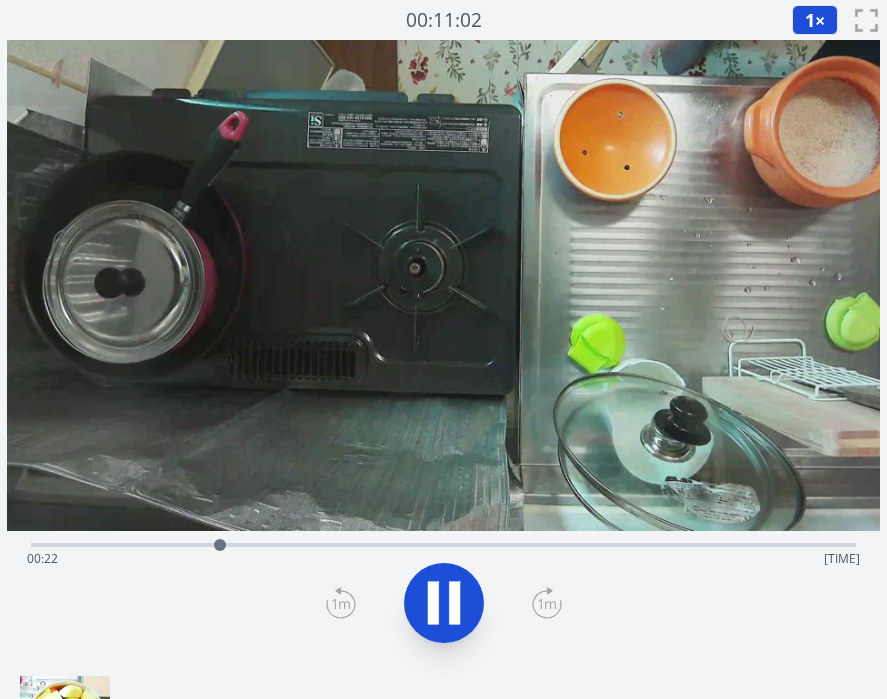 click on "Time elapsed:  [TIME]
Time remaining:  [TIME]" at bounding box center (444, 559) 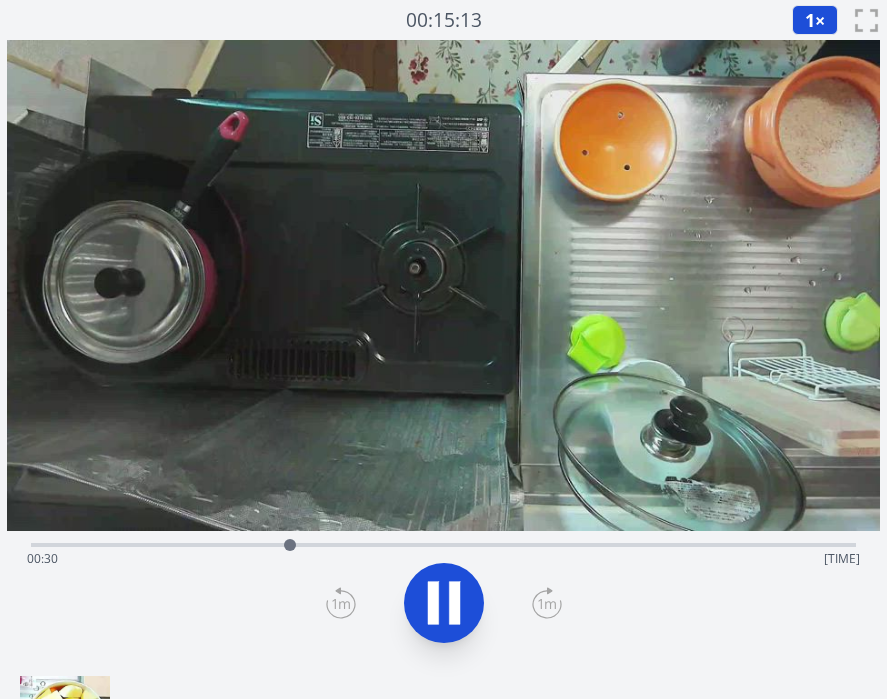 click on "Time elapsed:  [TIME]
Time remaining:  [TIME]" at bounding box center [444, 559] 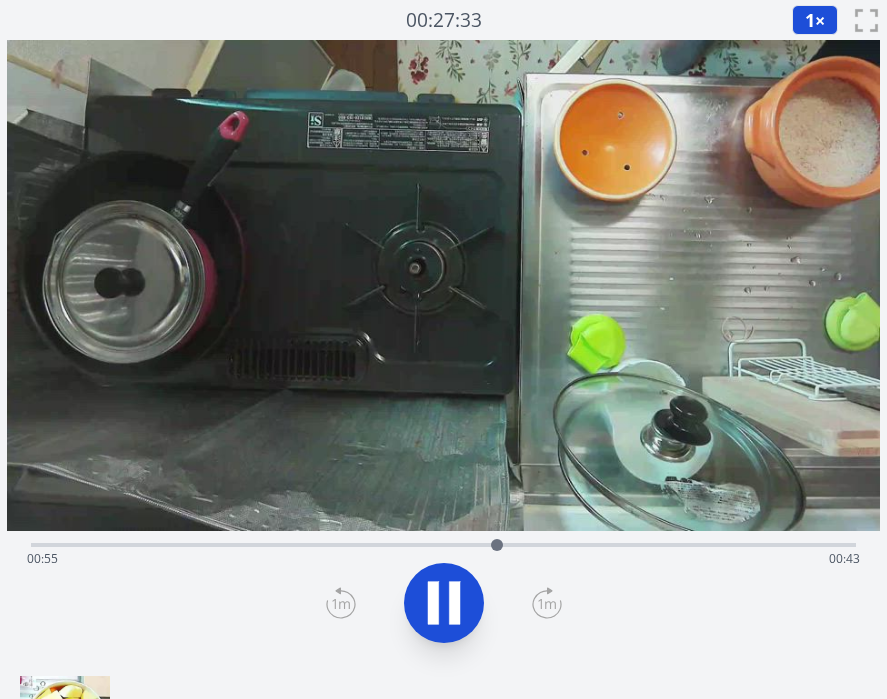 click on "Time elapsed:  [TIME]
Time remaining:  [TIME]" at bounding box center [444, 559] 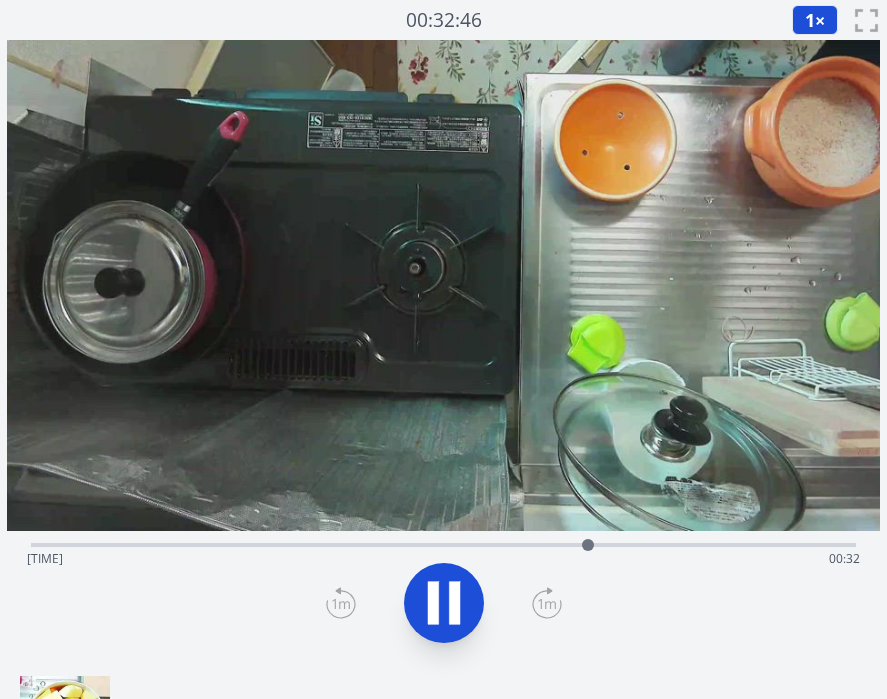 click on "Time elapsed:  [TIME]
Time remaining:  [TIME]" at bounding box center [444, 559] 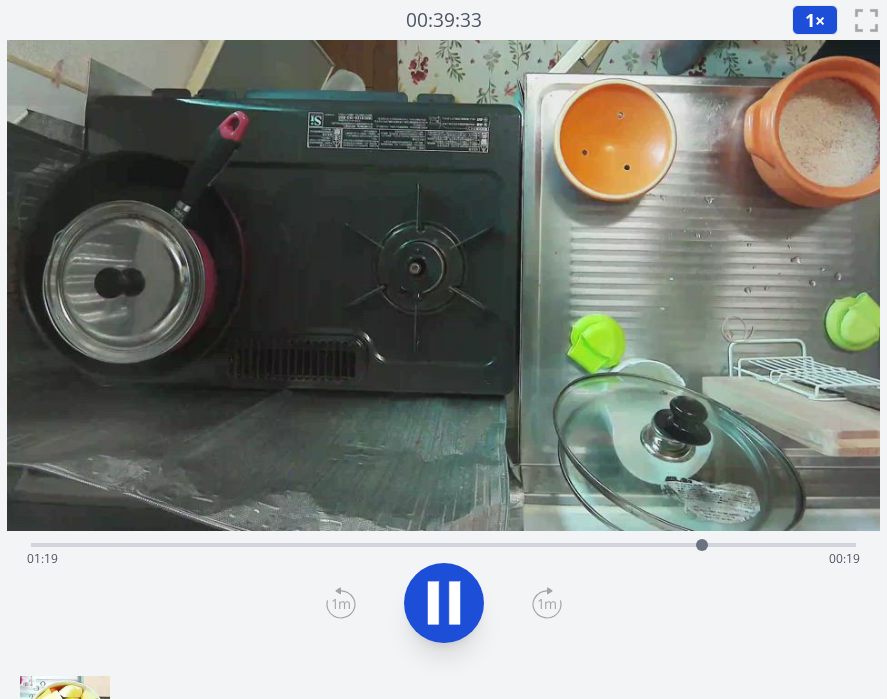 click 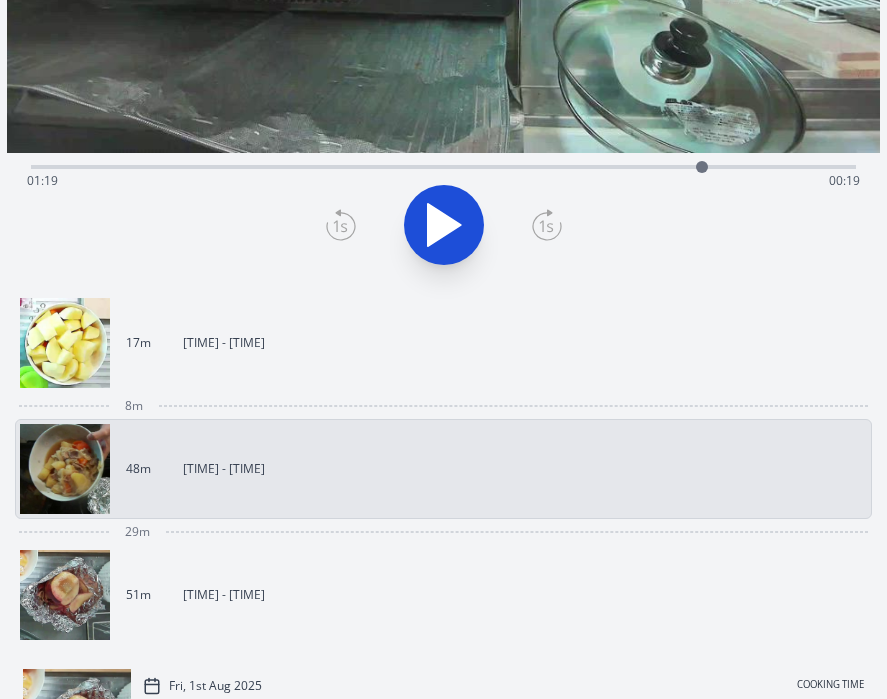 scroll, scrollTop: 420, scrollLeft: 0, axis: vertical 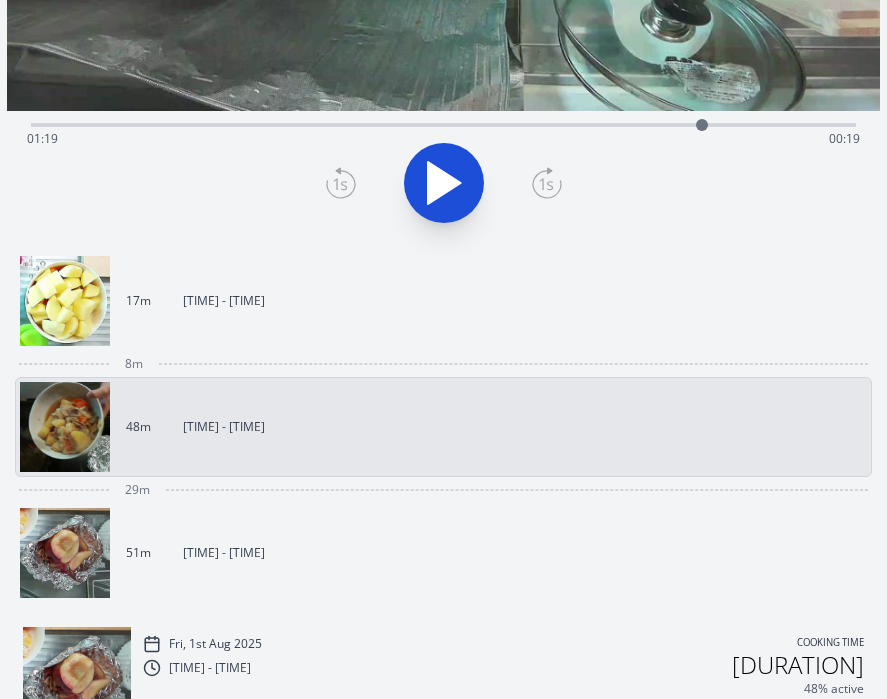 click at bounding box center (65, 553) 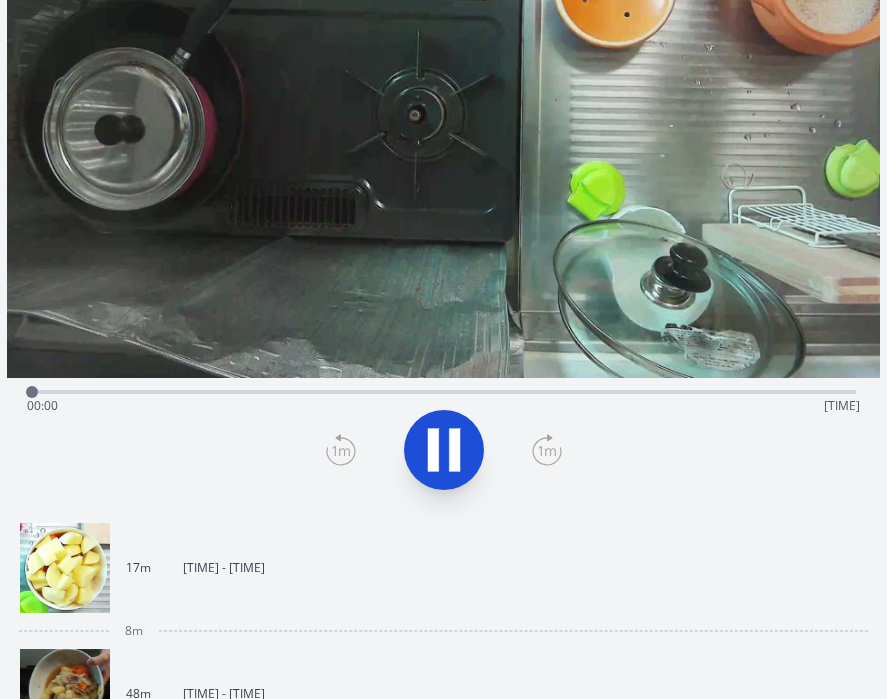 scroll, scrollTop: 0, scrollLeft: 0, axis: both 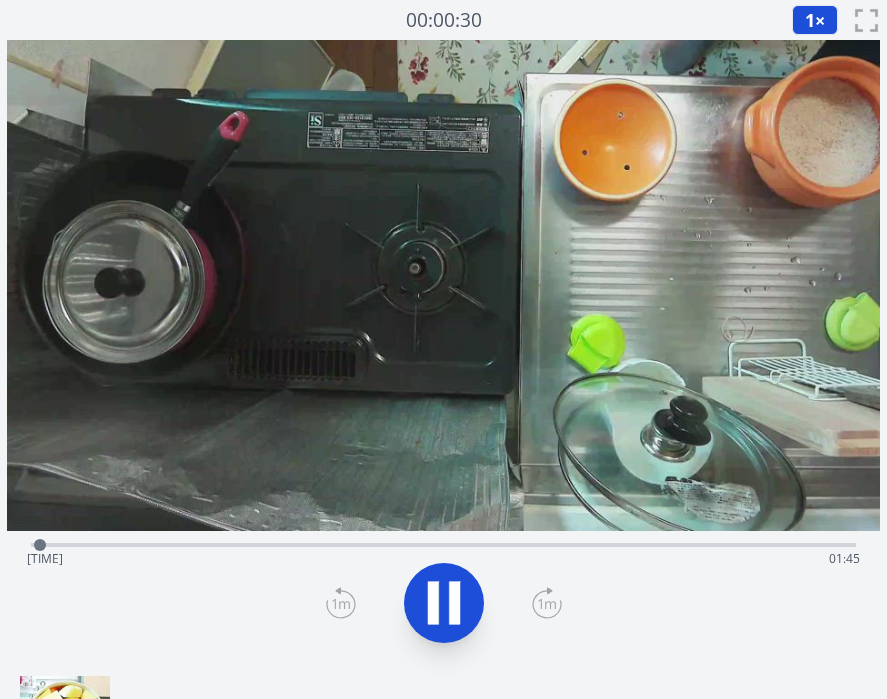 click on "Time elapsed:  [TIME]
Time remaining:  [TIME]" at bounding box center [444, 559] 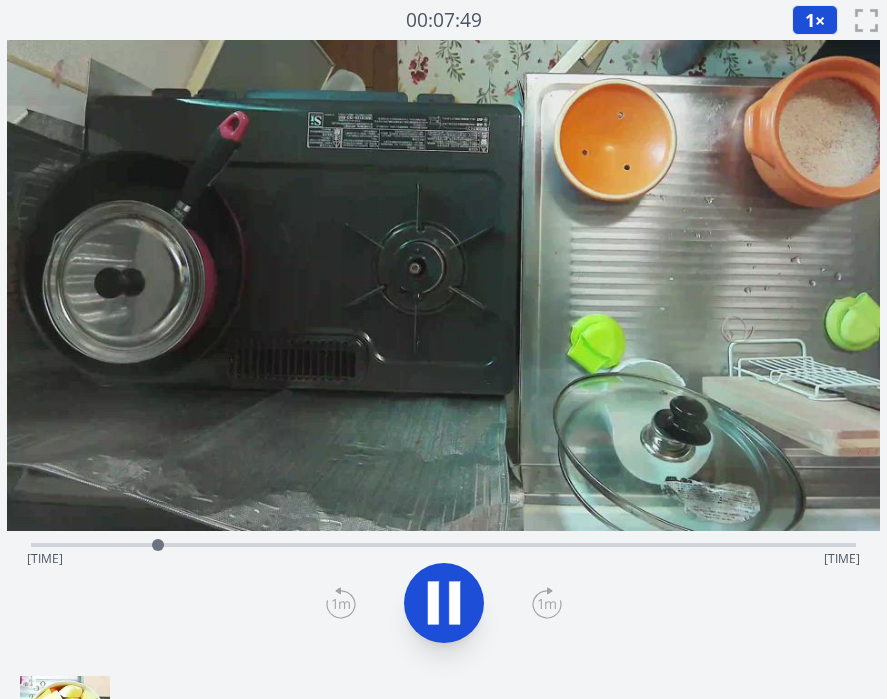 click on "Time elapsed:  [TIME]
Time remaining:  [TIME]" at bounding box center (444, 559) 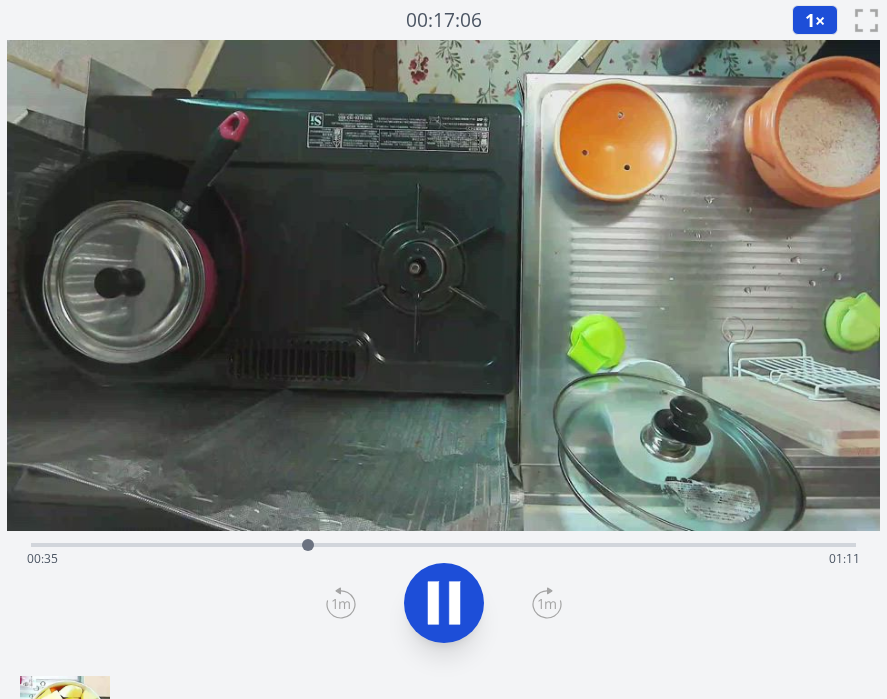 click on "Time elapsed:  [TIME]
Time remaining:  [TIME]" at bounding box center (444, 559) 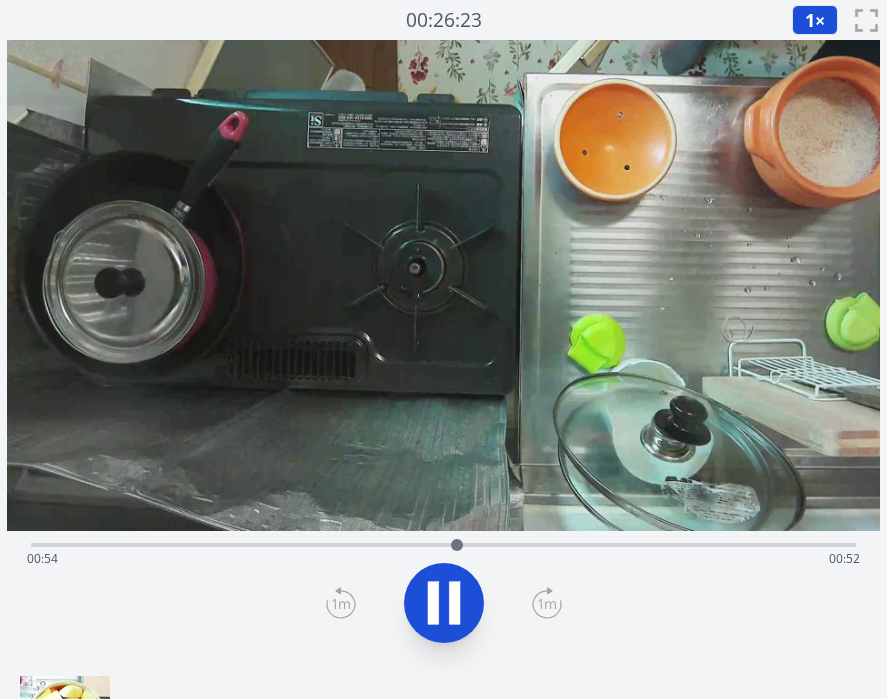 click on "Time elapsed:  [TIME]
Time remaining:  [TIME]" at bounding box center [444, 559] 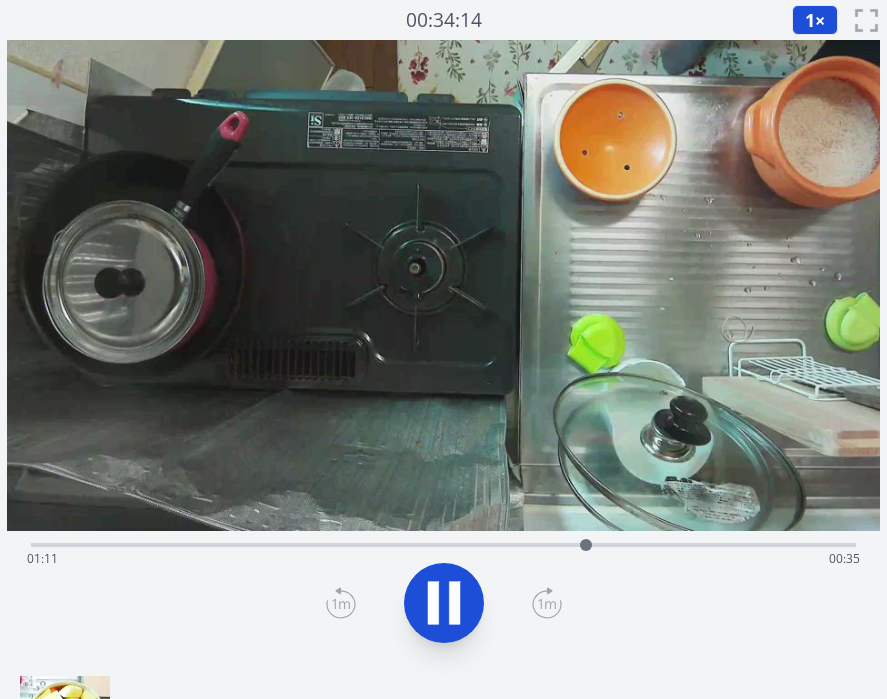 click on "Time elapsed:  [TIME]
Time remaining:  [TIME]" at bounding box center [444, 559] 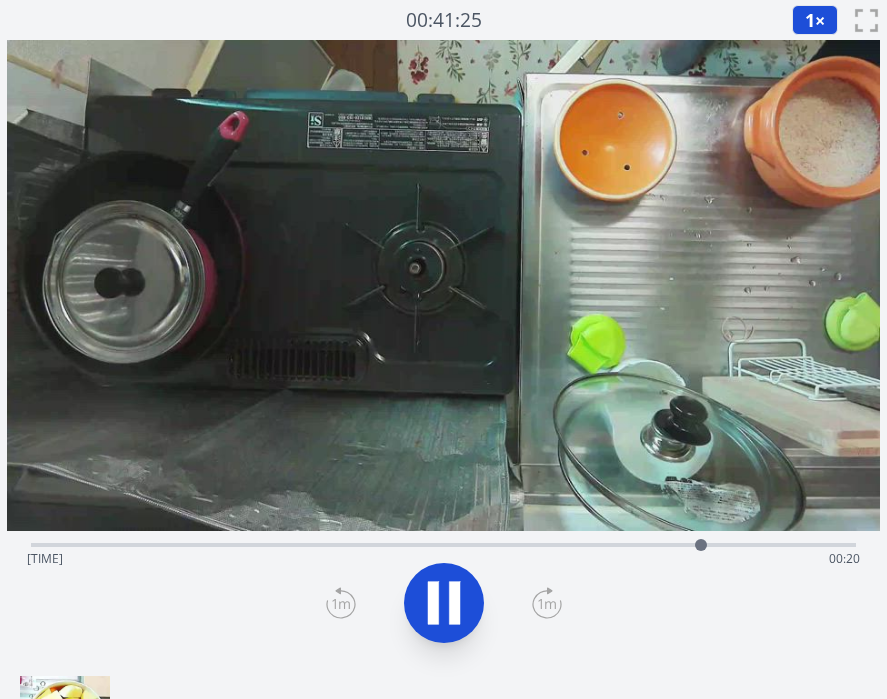 click 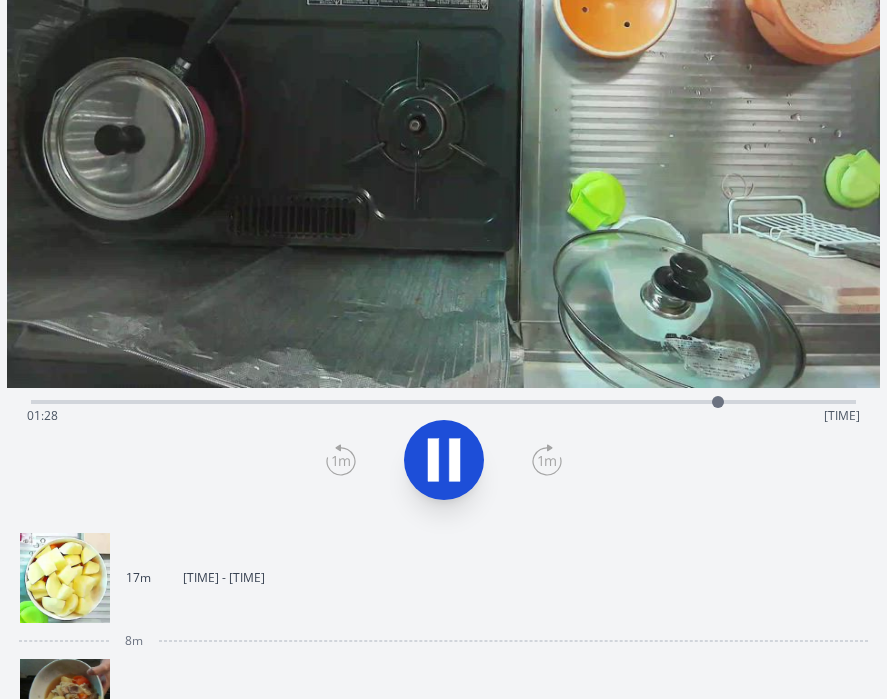 scroll, scrollTop: 266, scrollLeft: 0, axis: vertical 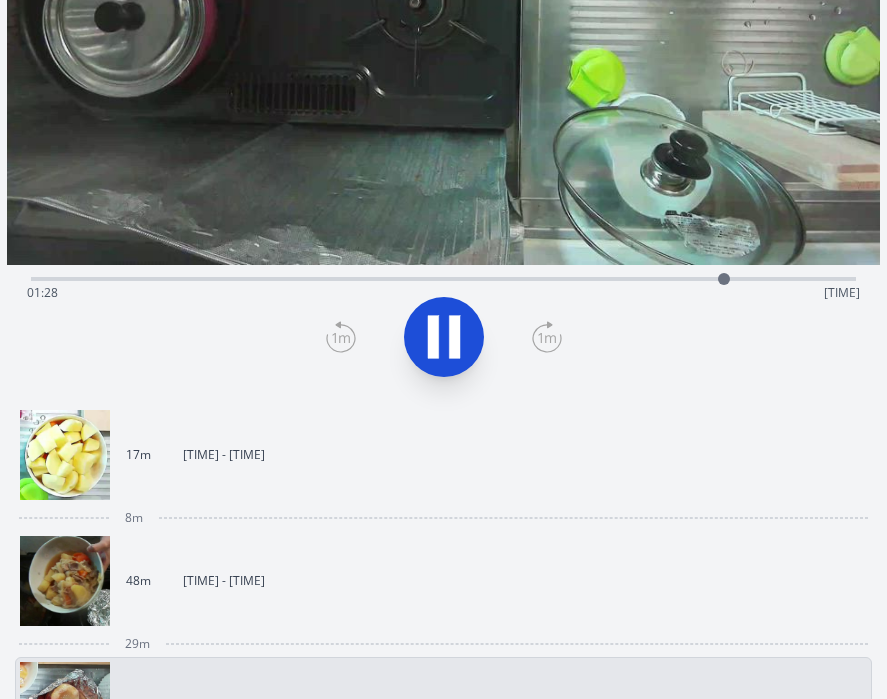 click at bounding box center [65, 581] 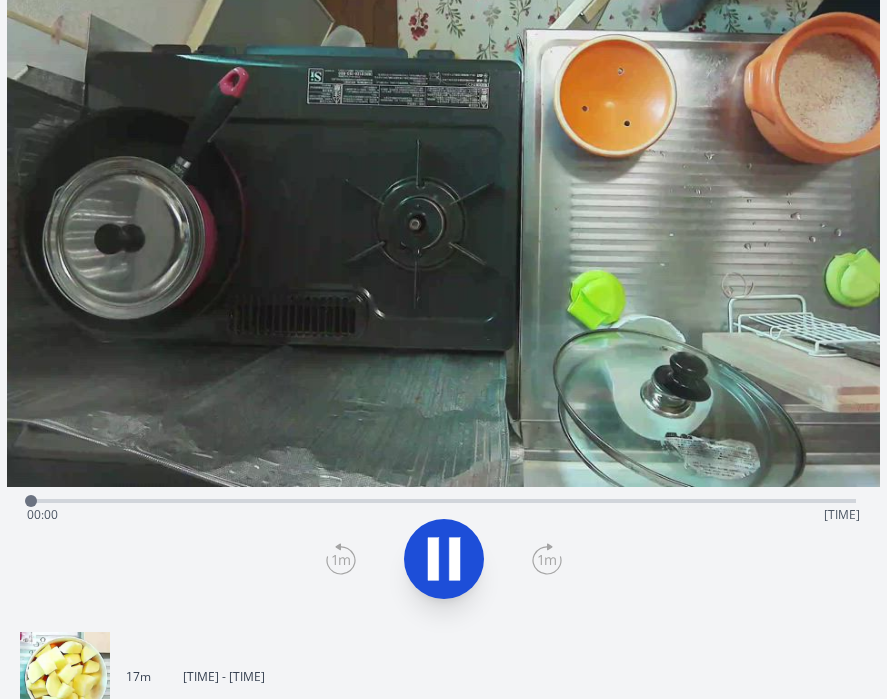 scroll, scrollTop: 0, scrollLeft: 0, axis: both 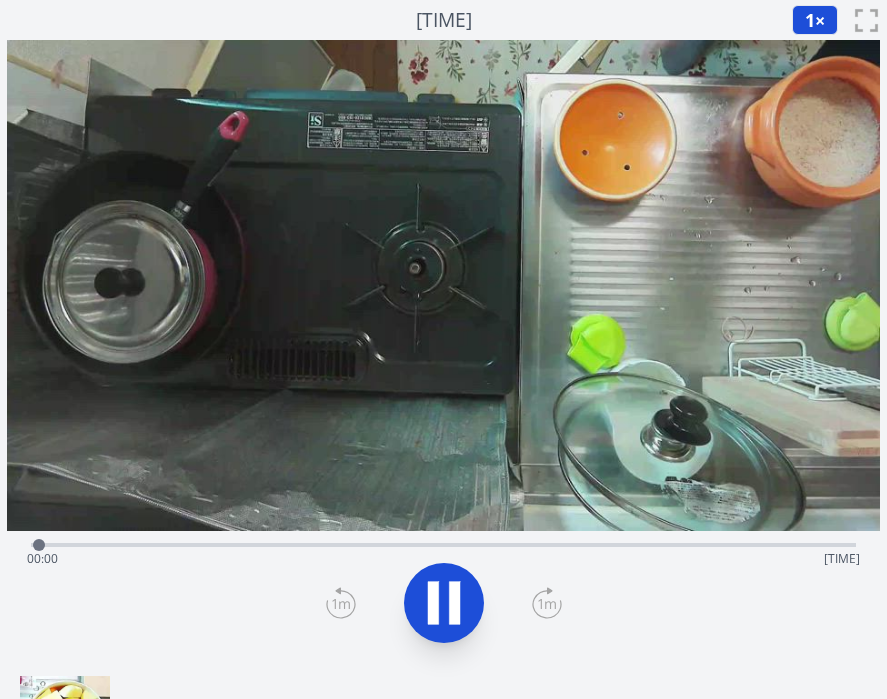 click on "Time elapsed:  [TIME]
Time remaining:  [TIME]" at bounding box center [444, 559] 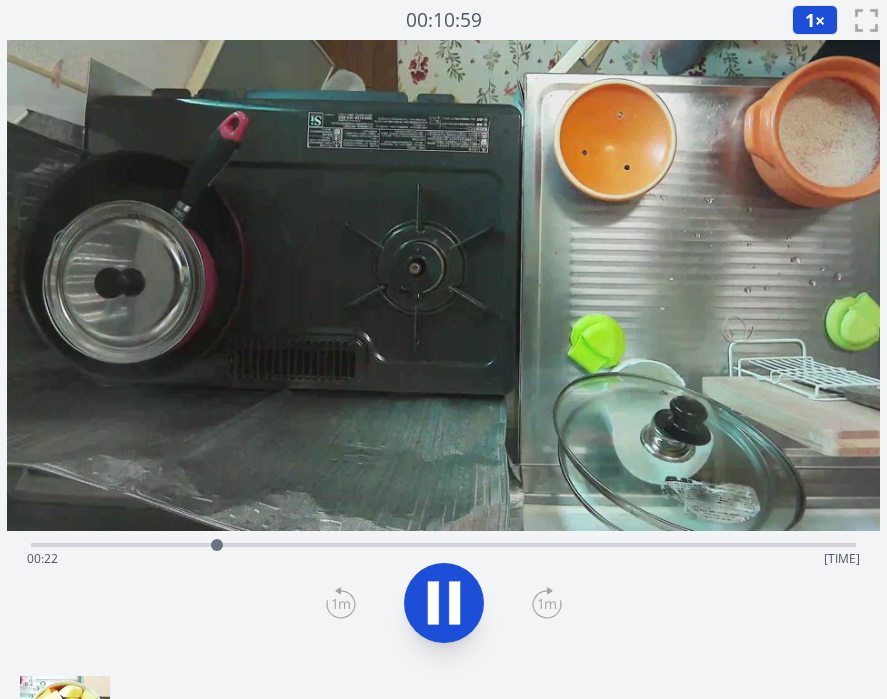 click on "Time elapsed:  [TIME]
Time remaining:  [TIME]" at bounding box center [444, 559] 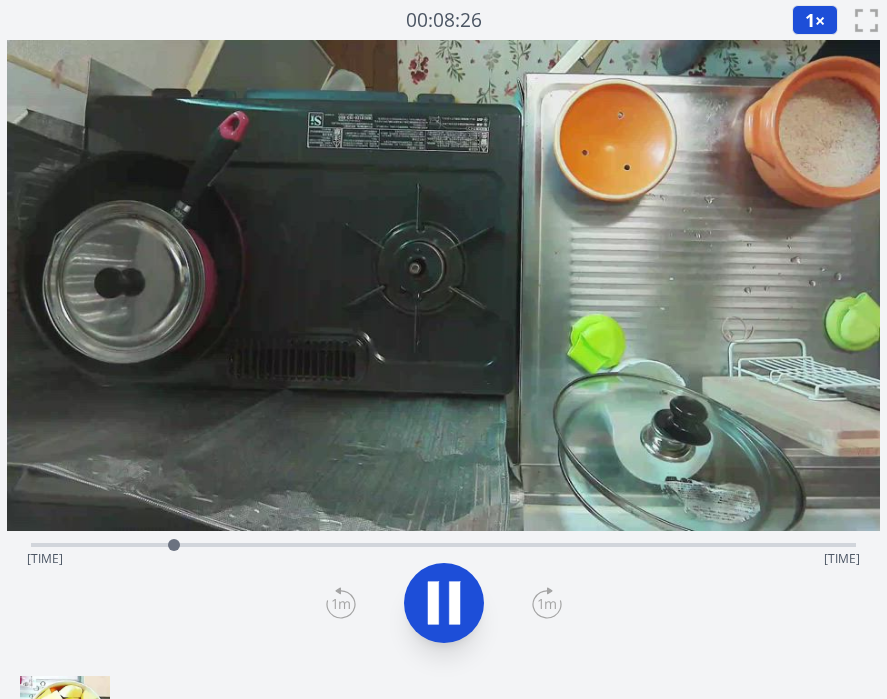 click on "Time elapsed:  [TIME]
Time remaining:  [TIME]" at bounding box center (444, 559) 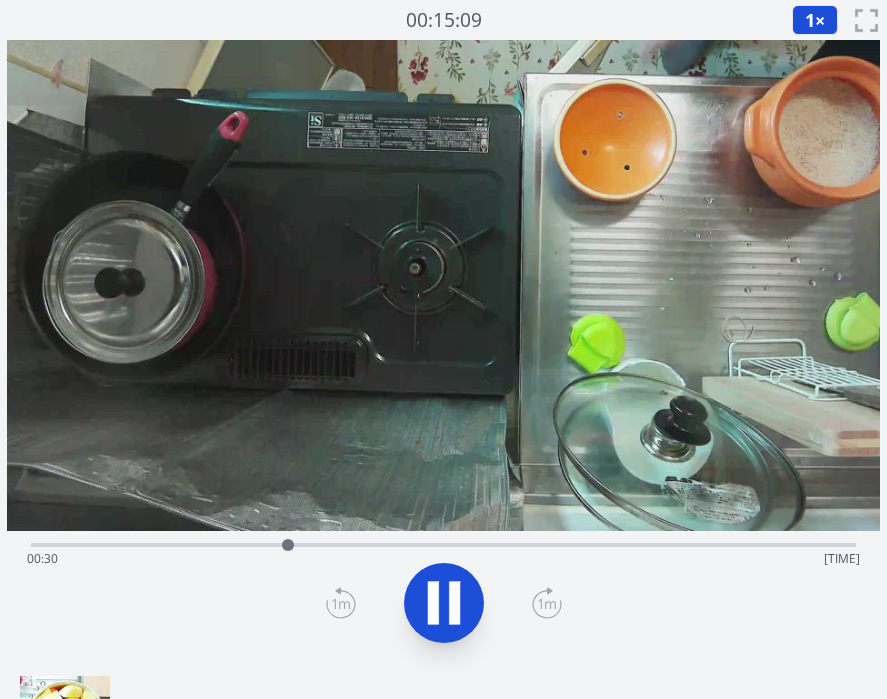 click 